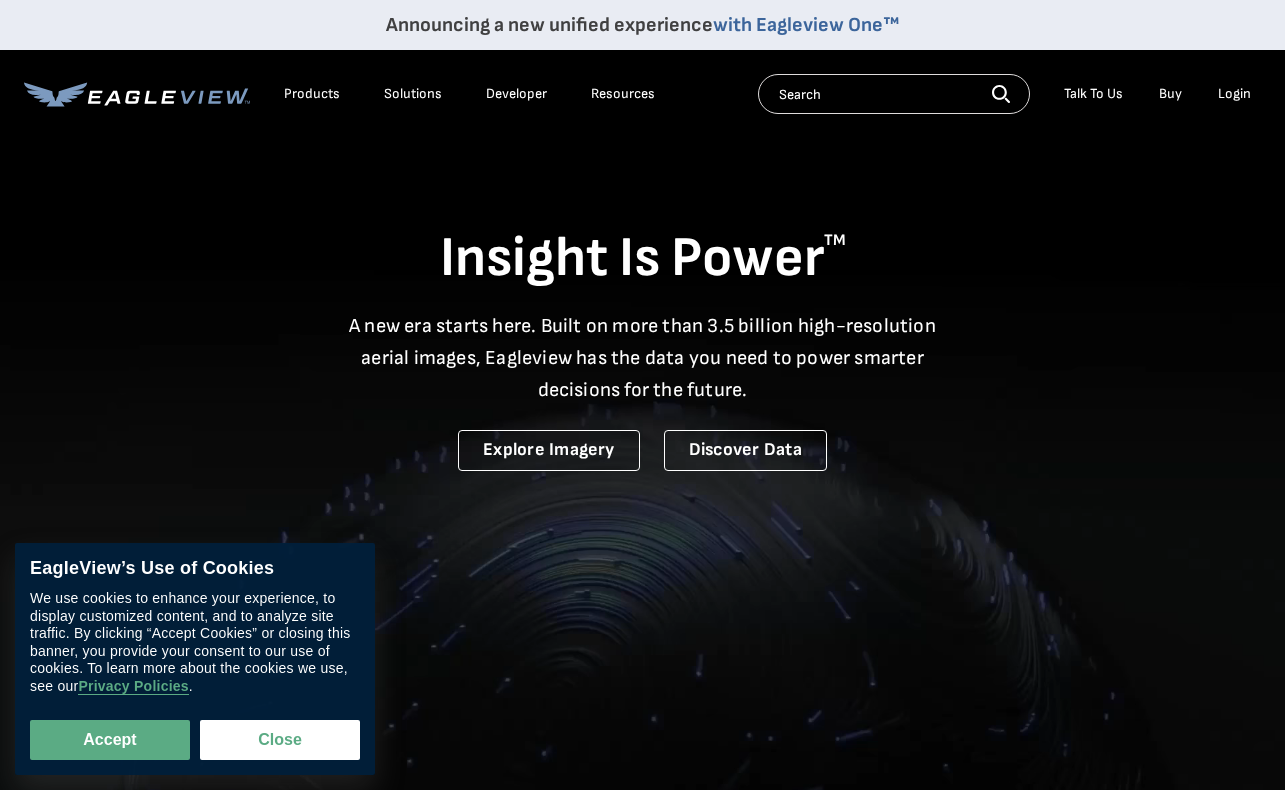 scroll, scrollTop: 0, scrollLeft: 0, axis: both 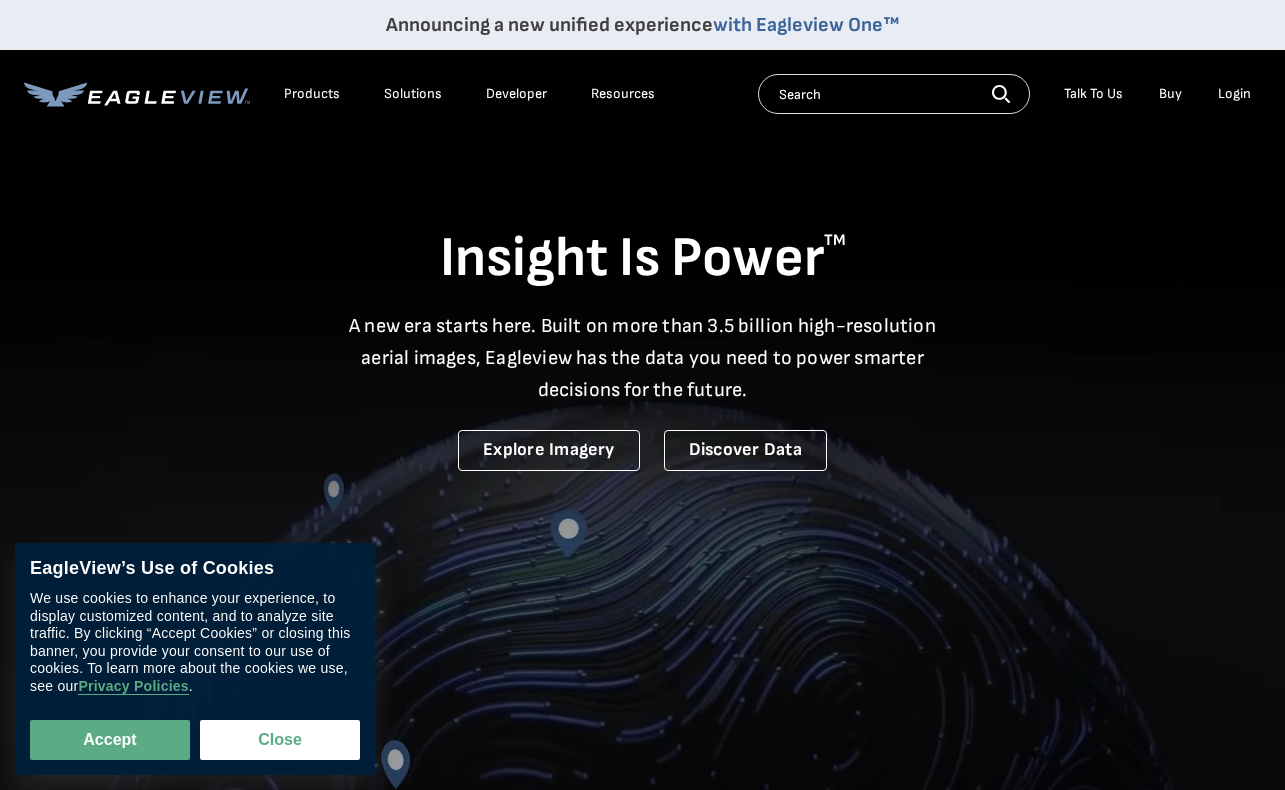 click on "Login" at bounding box center [1234, 94] 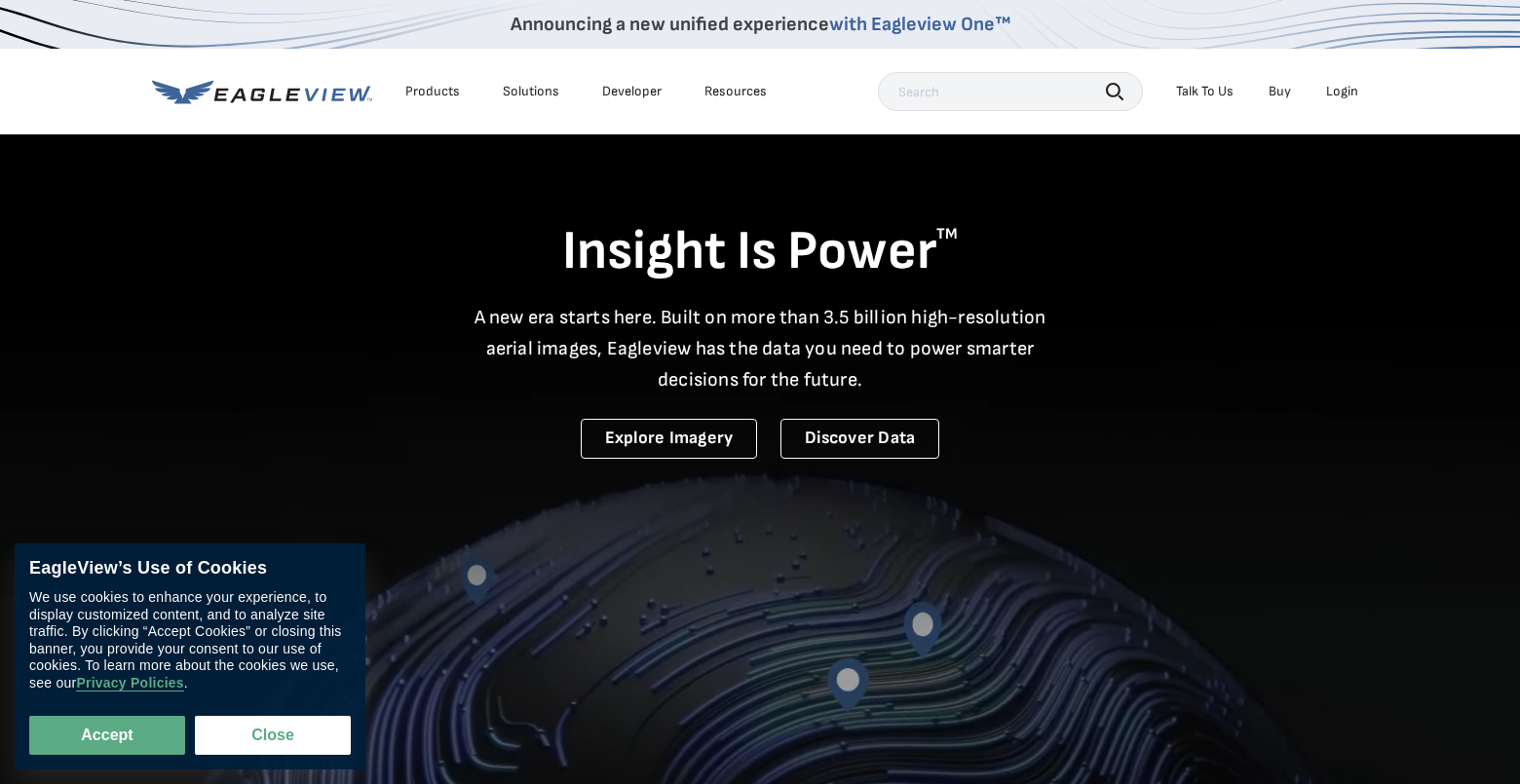 click on "Login" at bounding box center (1342, 92) 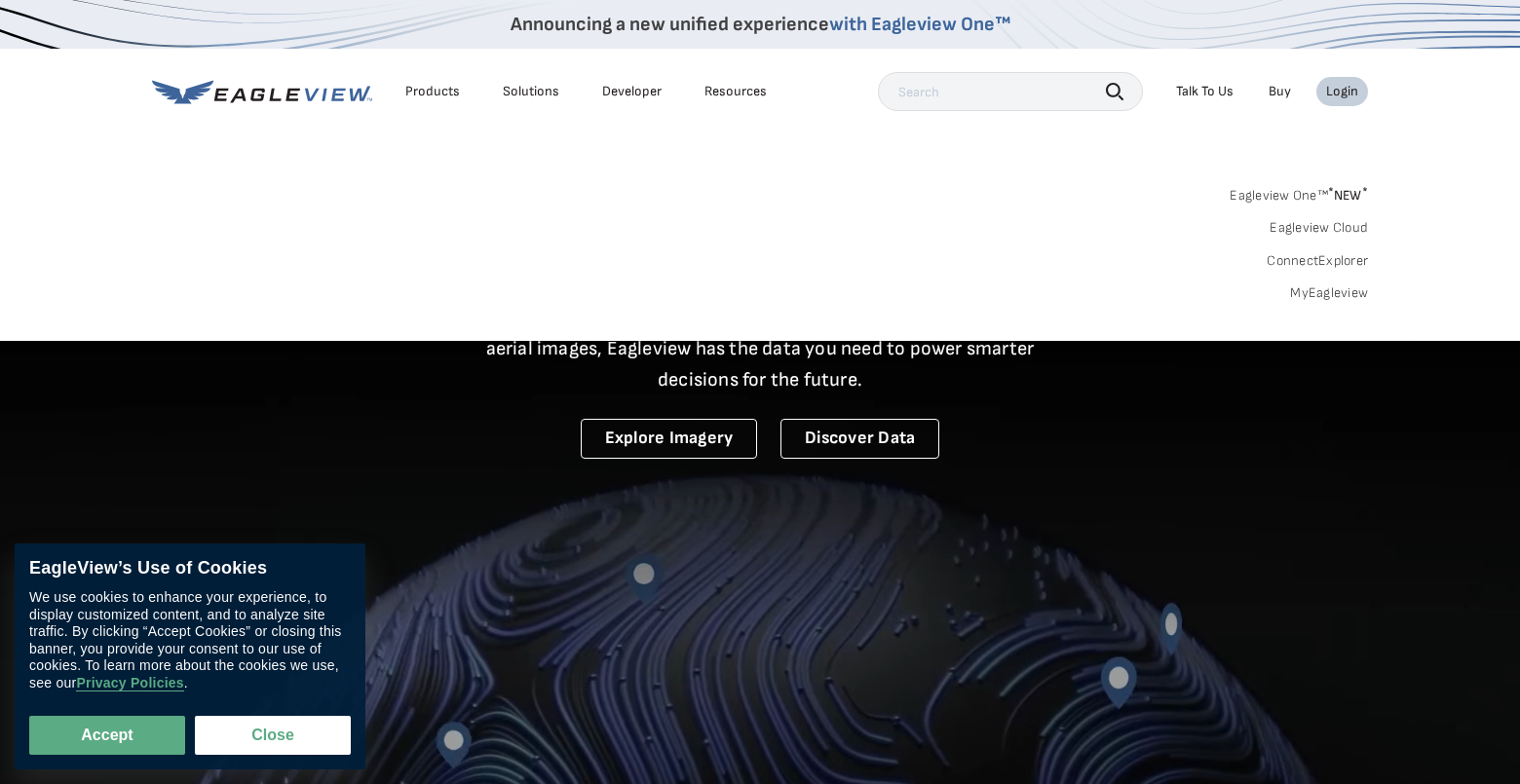 click on "Eagleview One™  * NEW *" at bounding box center (1299, 192) 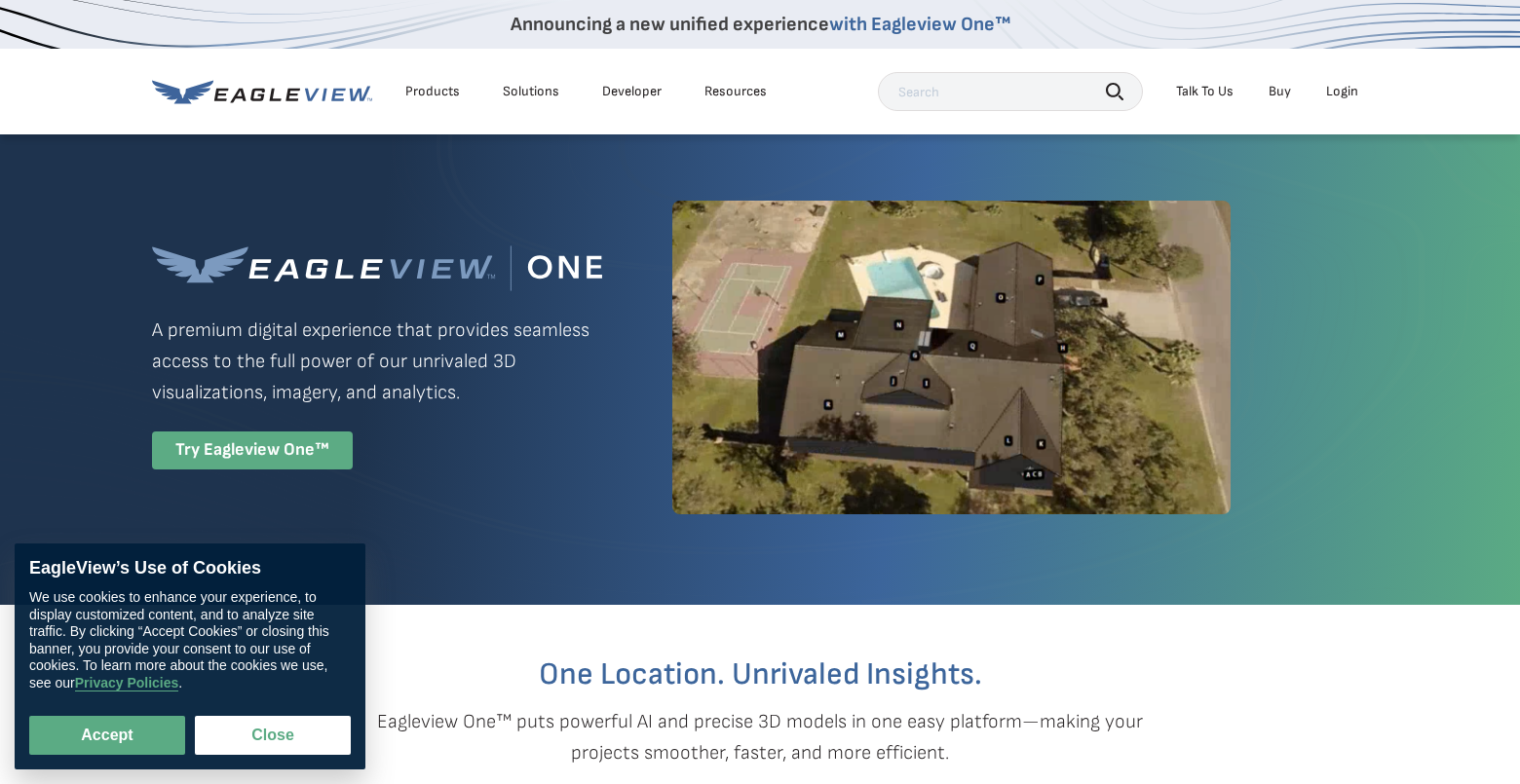 scroll, scrollTop: 0, scrollLeft: 0, axis: both 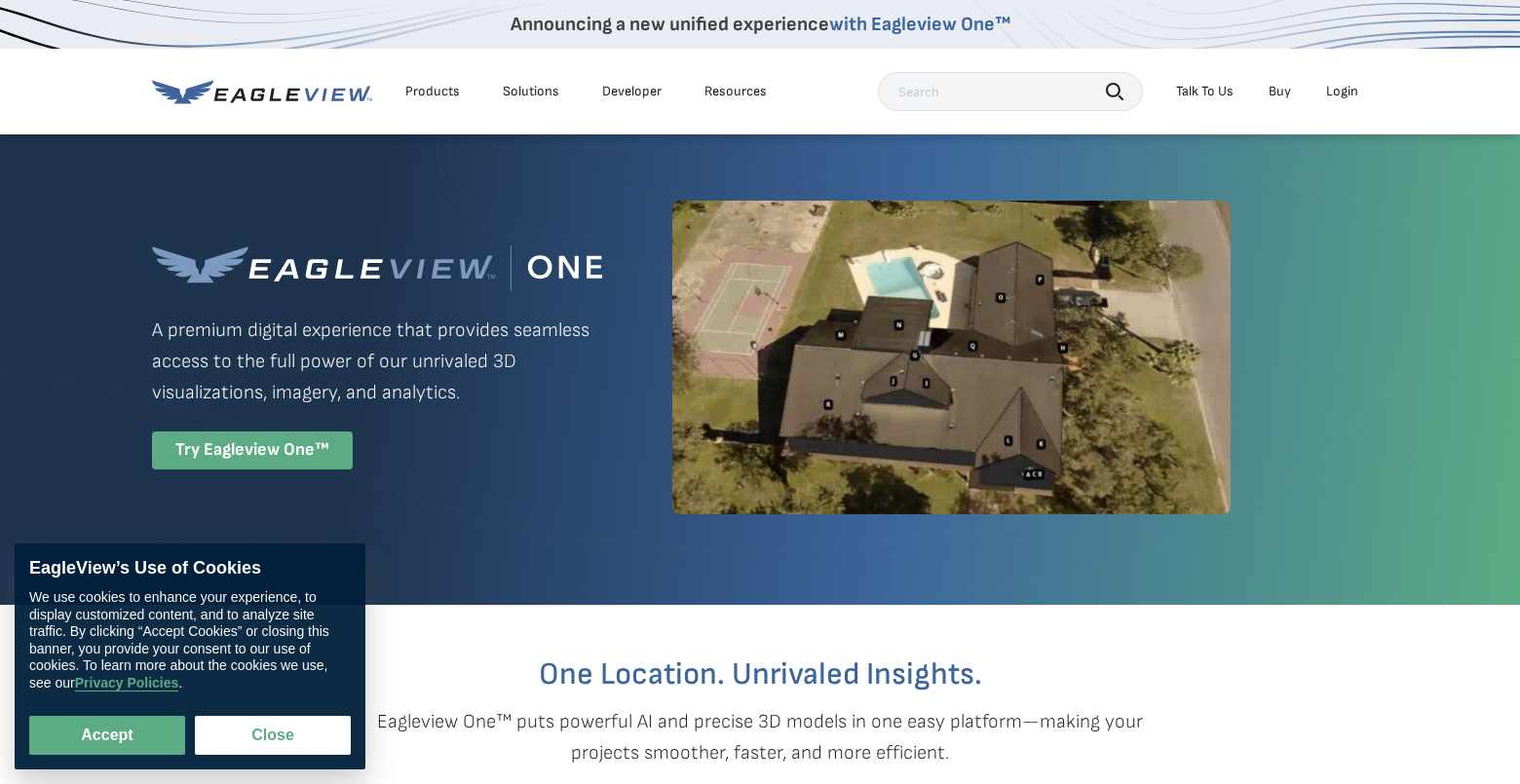 click on "Login" at bounding box center [1342, 92] 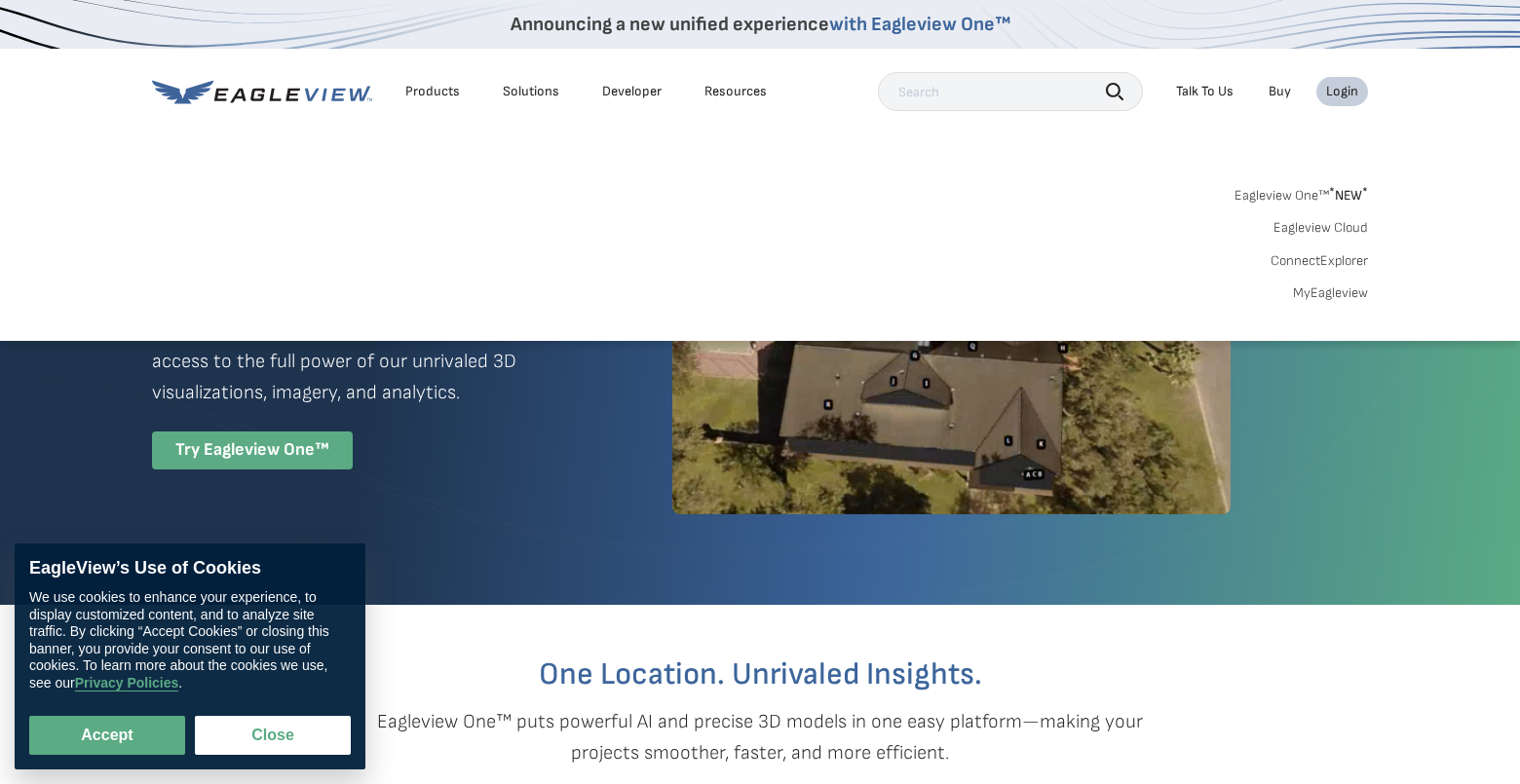 click on "Eagleview One™  * NEW *" at bounding box center [1301, 192] 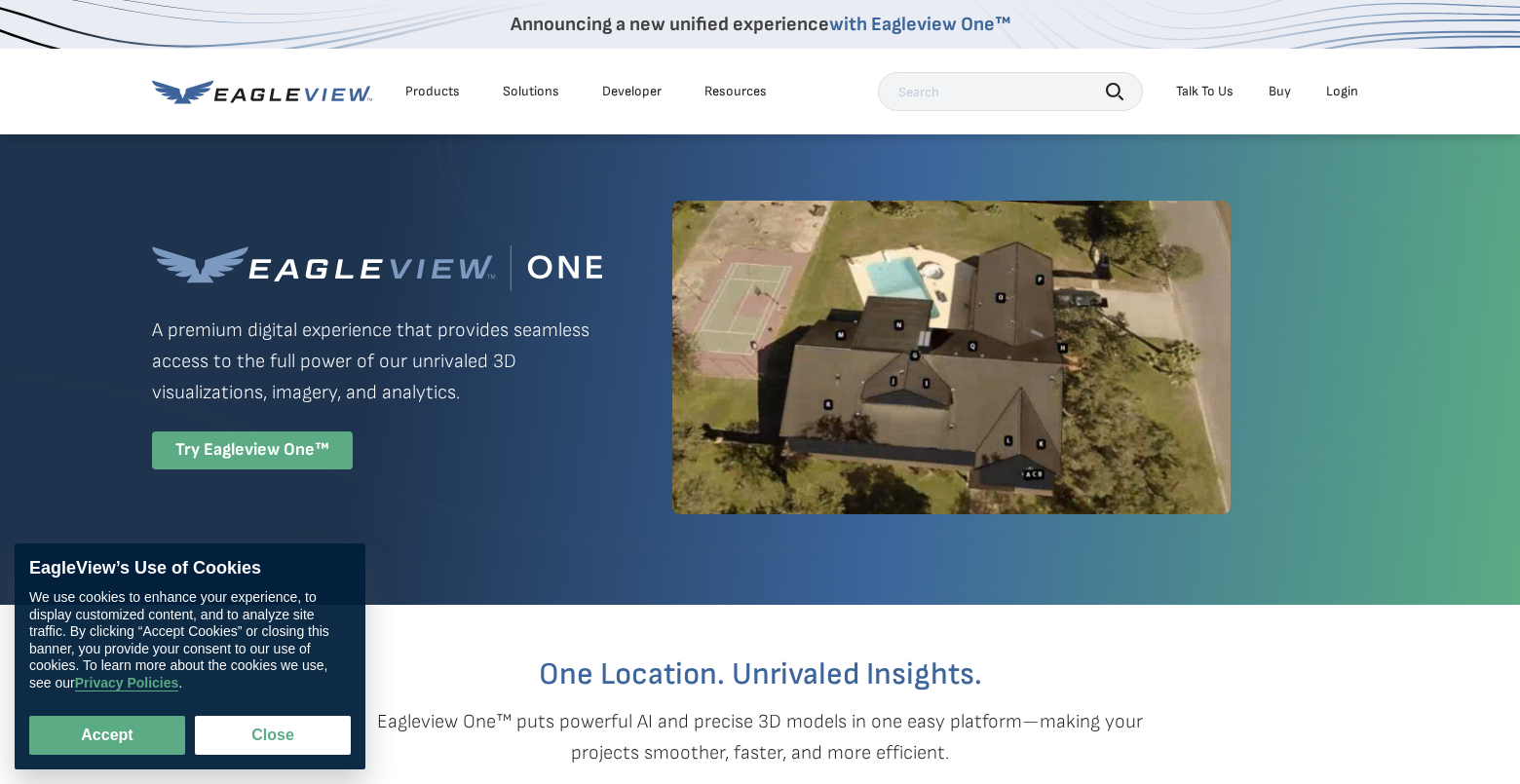 scroll, scrollTop: 0, scrollLeft: 0, axis: both 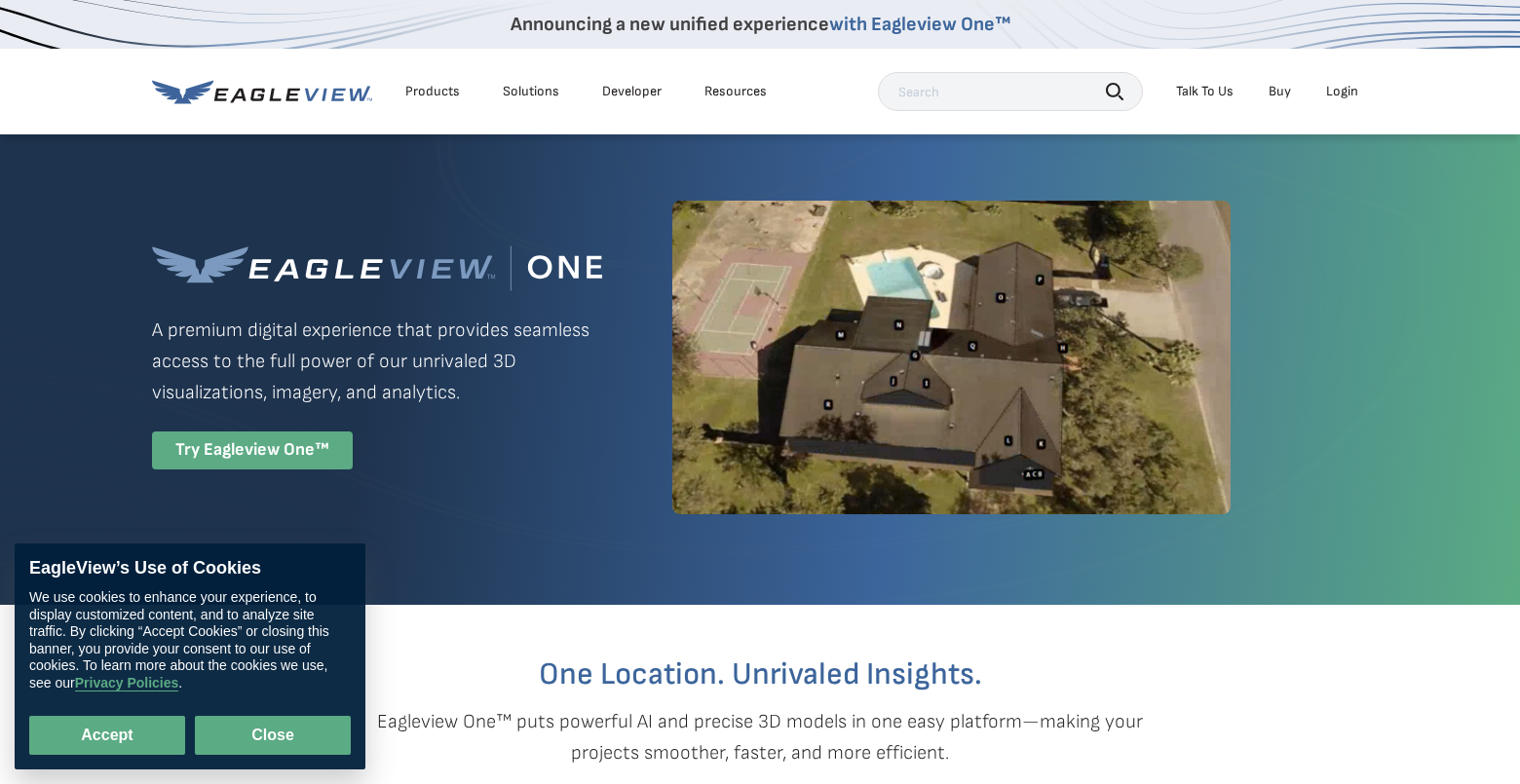 click on "Close" at bounding box center [273, 735] 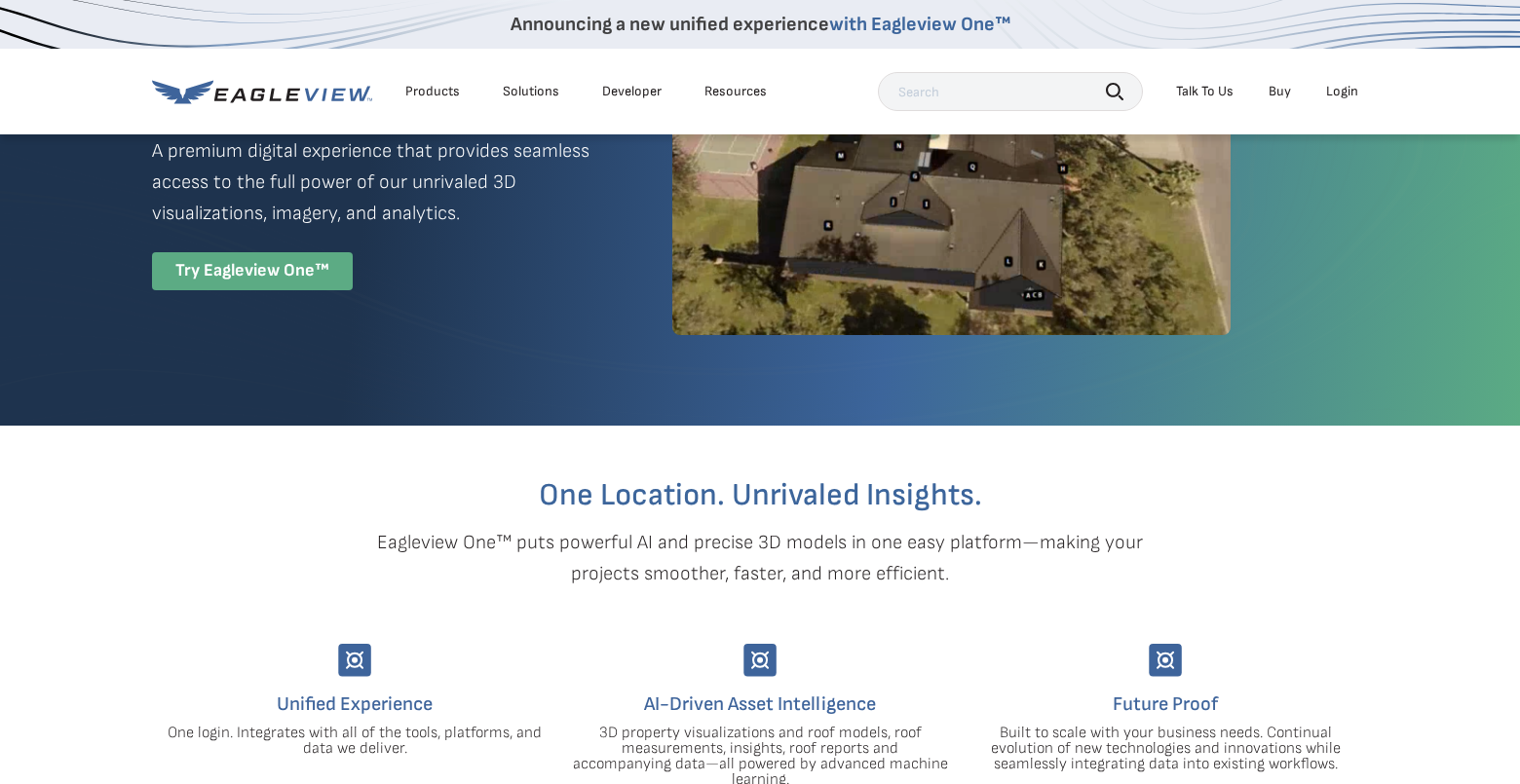 scroll, scrollTop: 0, scrollLeft: 0, axis: both 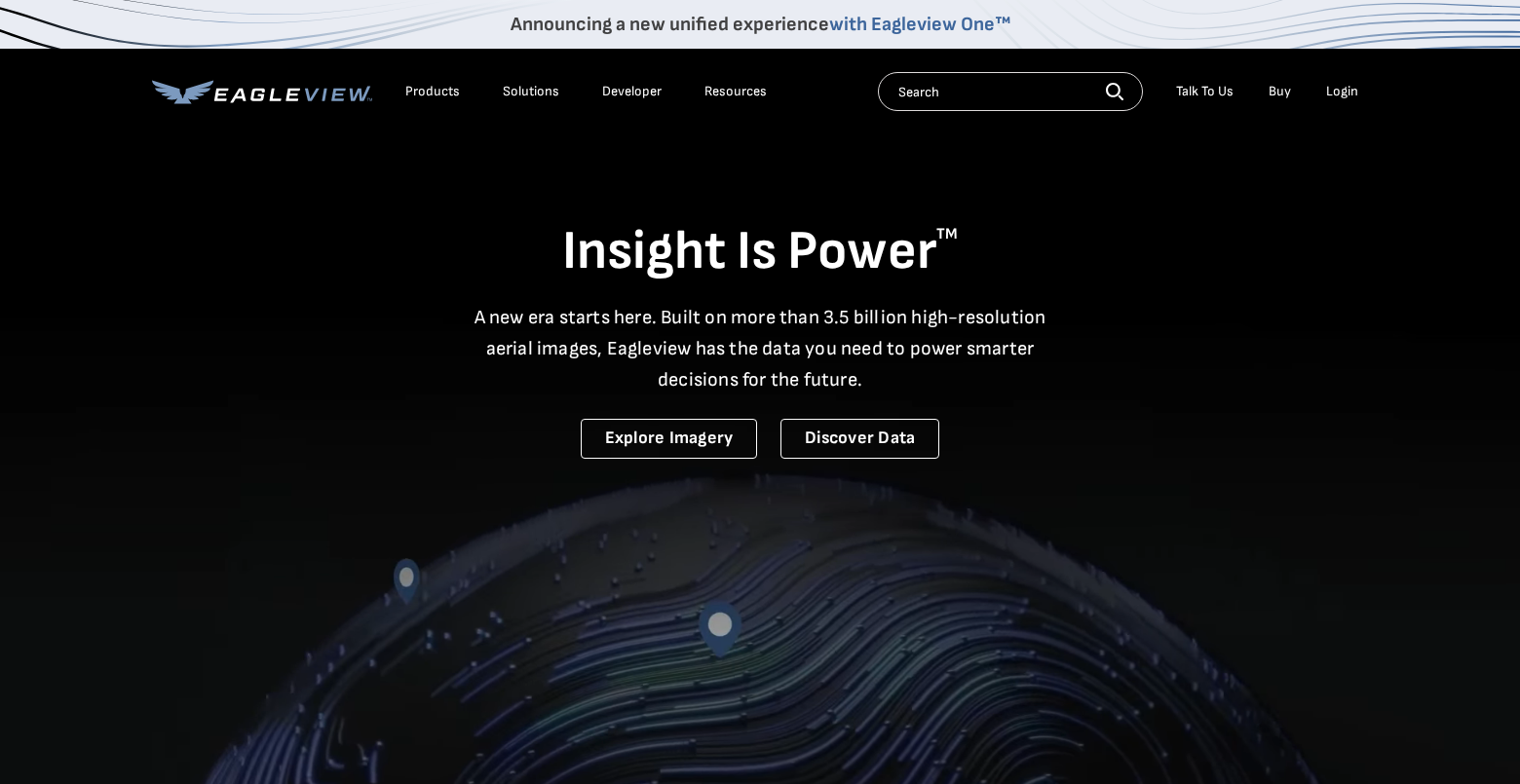 click on "Login" at bounding box center (1342, 92) 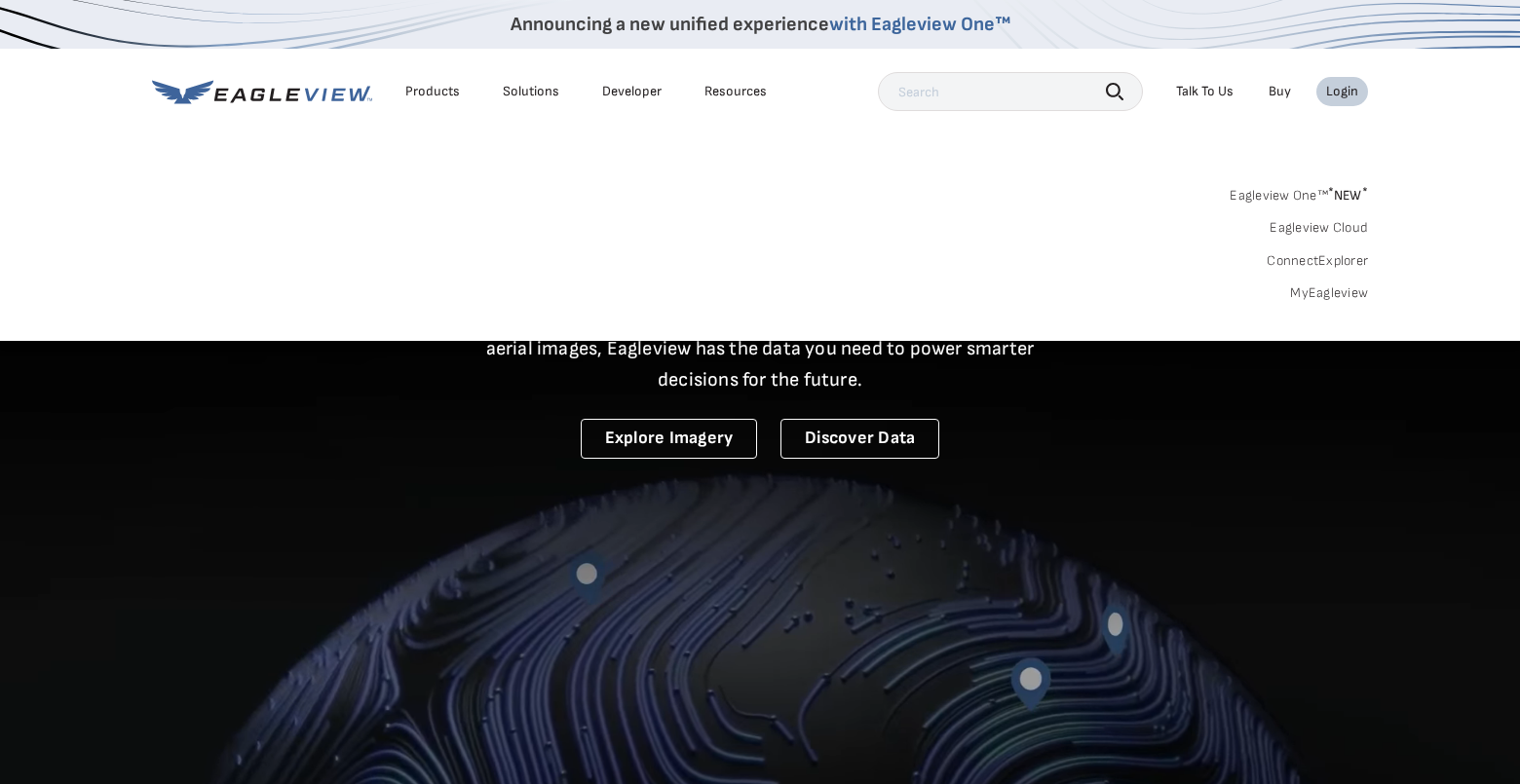 click on "MyEagleview" at bounding box center (1329, 293) 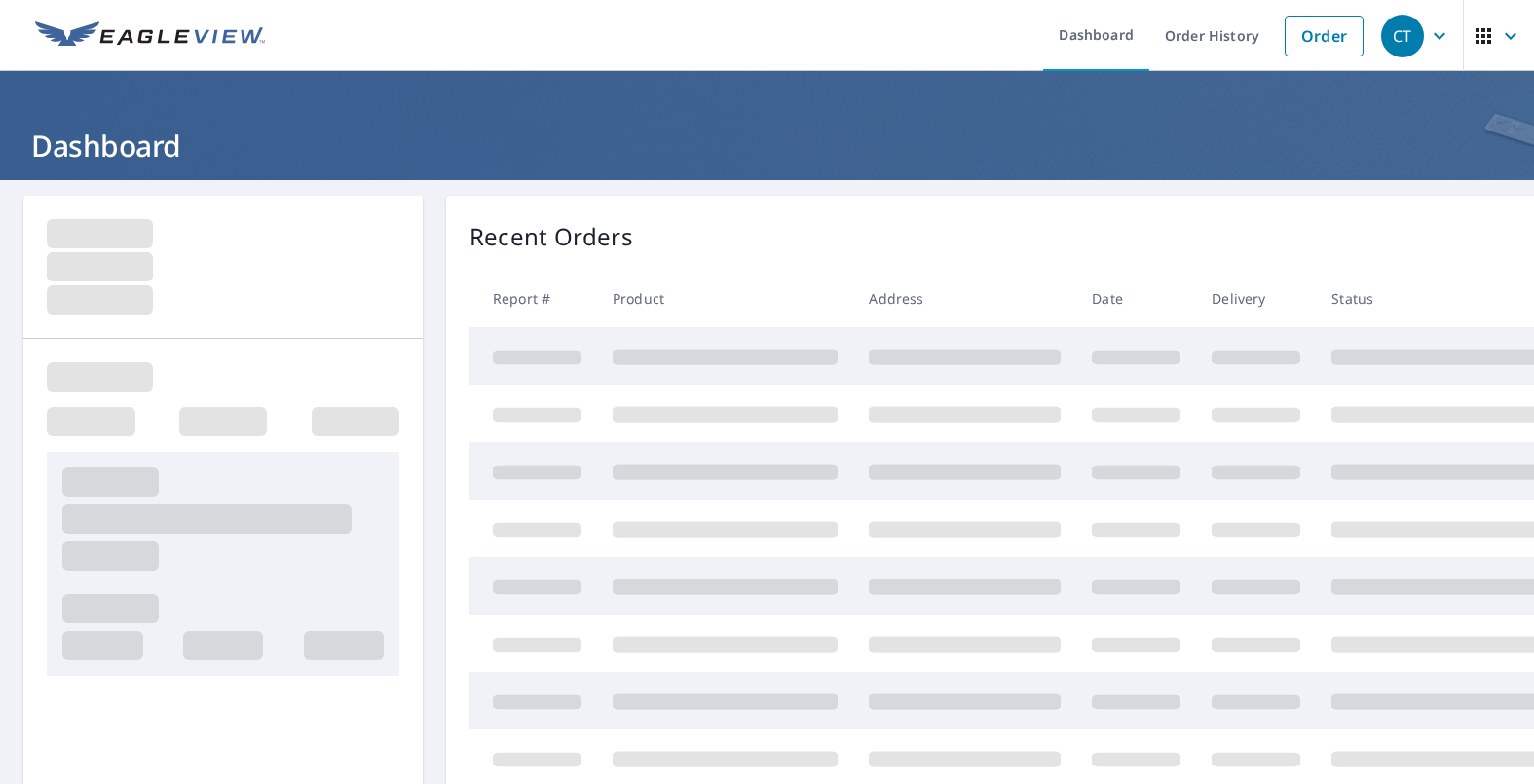 scroll, scrollTop: 0, scrollLeft: 0, axis: both 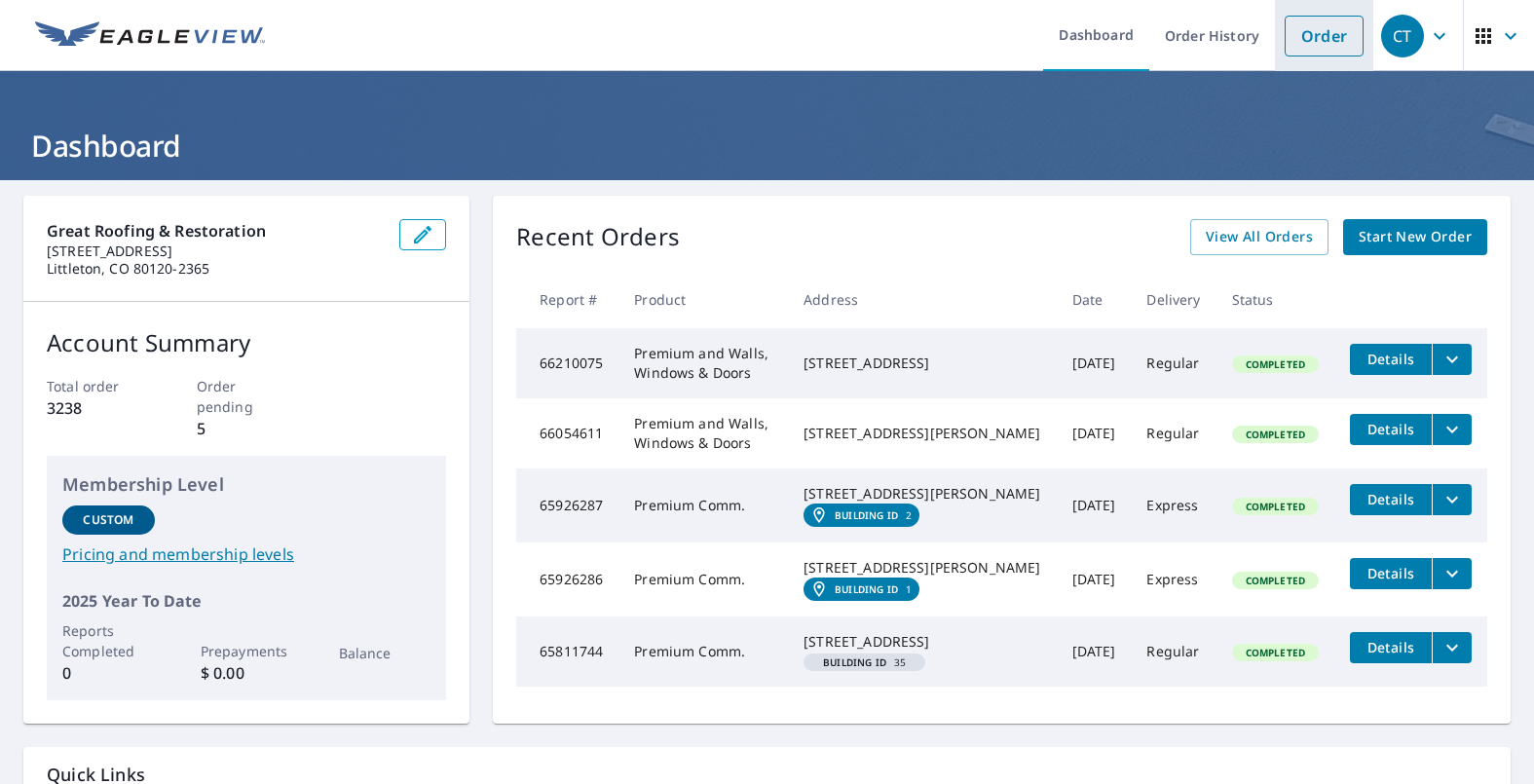 click on "Order" at bounding box center [1324, 36] 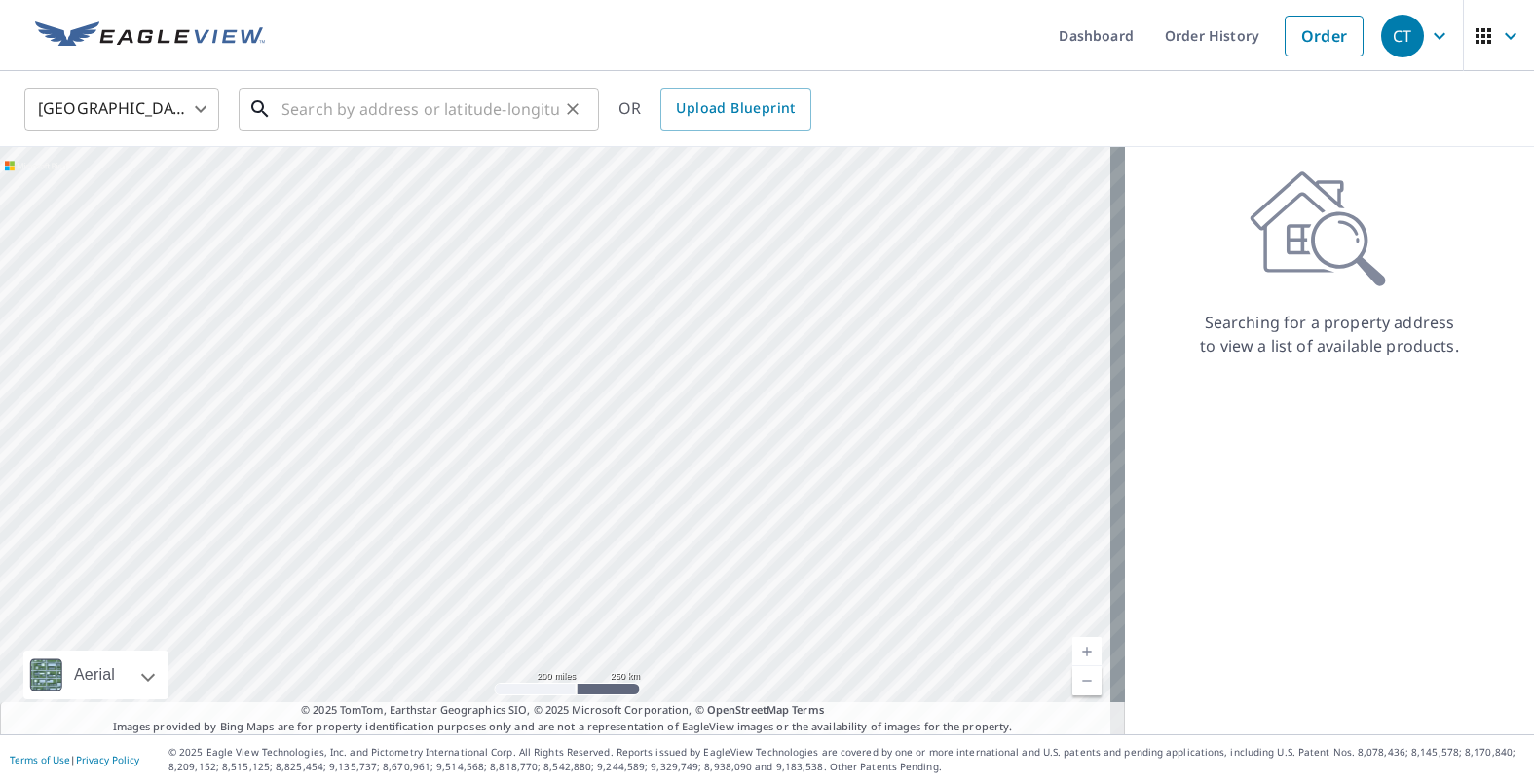 click at bounding box center (420, 109) 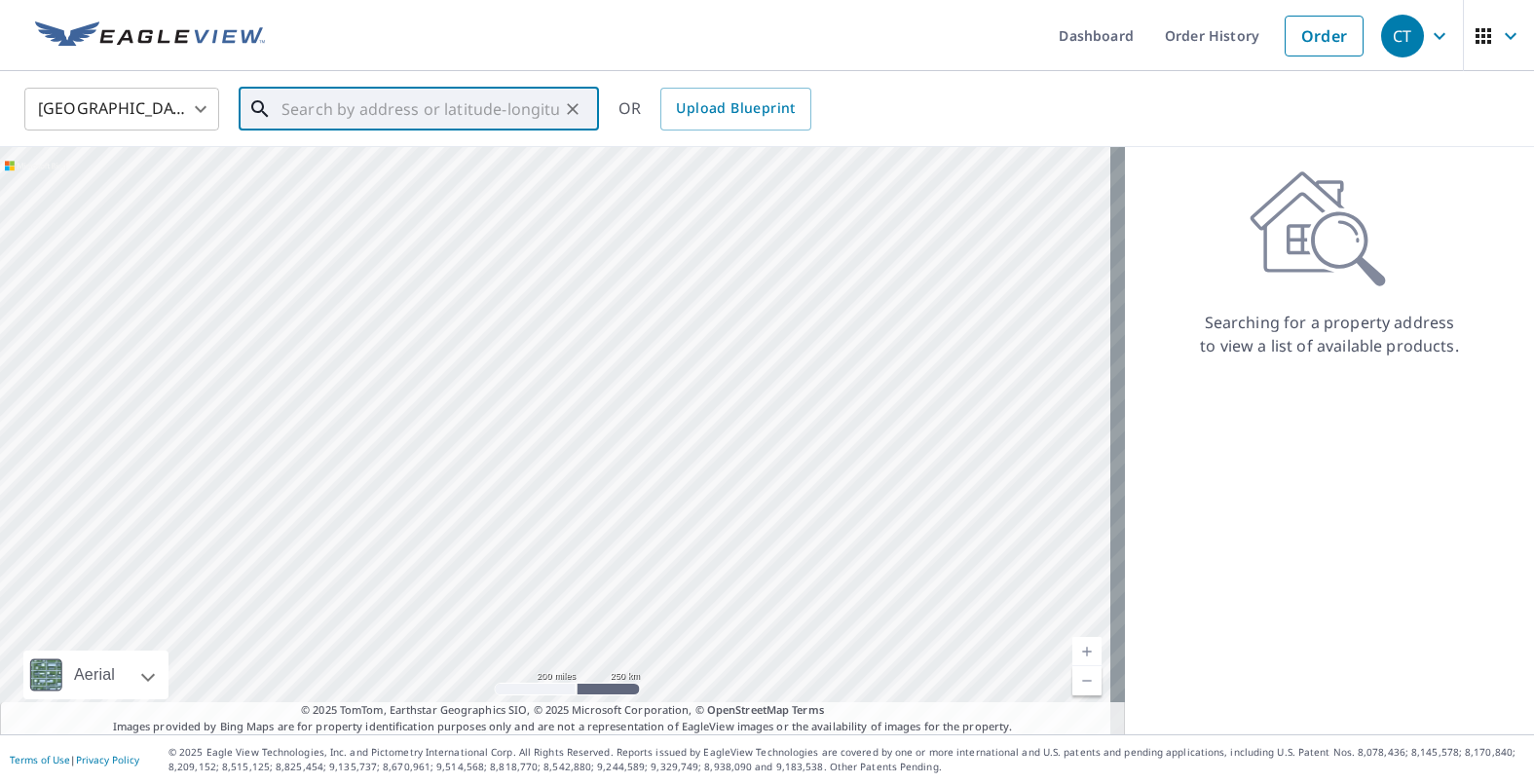 paste on "[STREET_ADDRESS][US_STATE]" 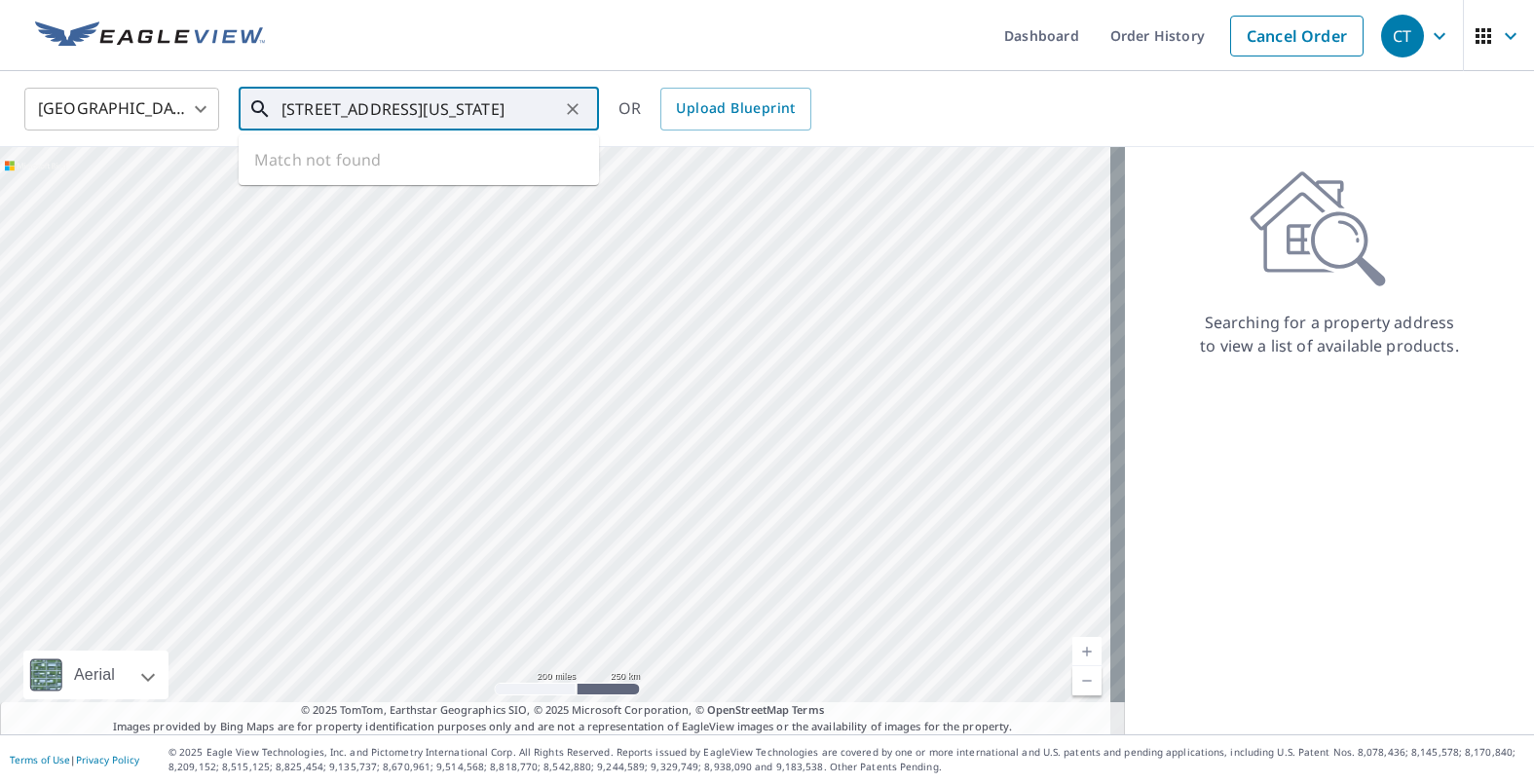 scroll, scrollTop: 0, scrollLeft: 115, axis: horizontal 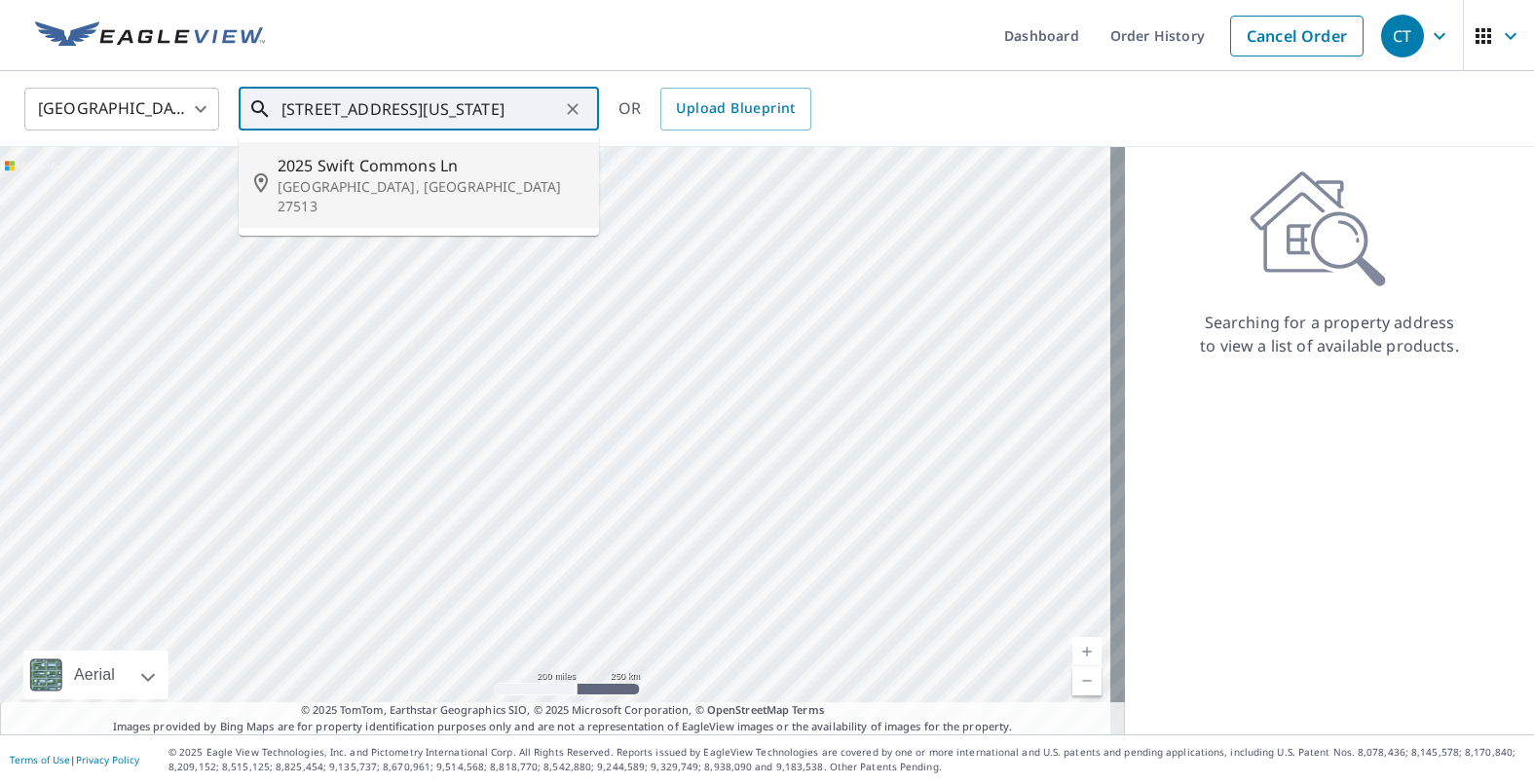 click on "2025 Swift Commons Ln" at bounding box center [430, 166] 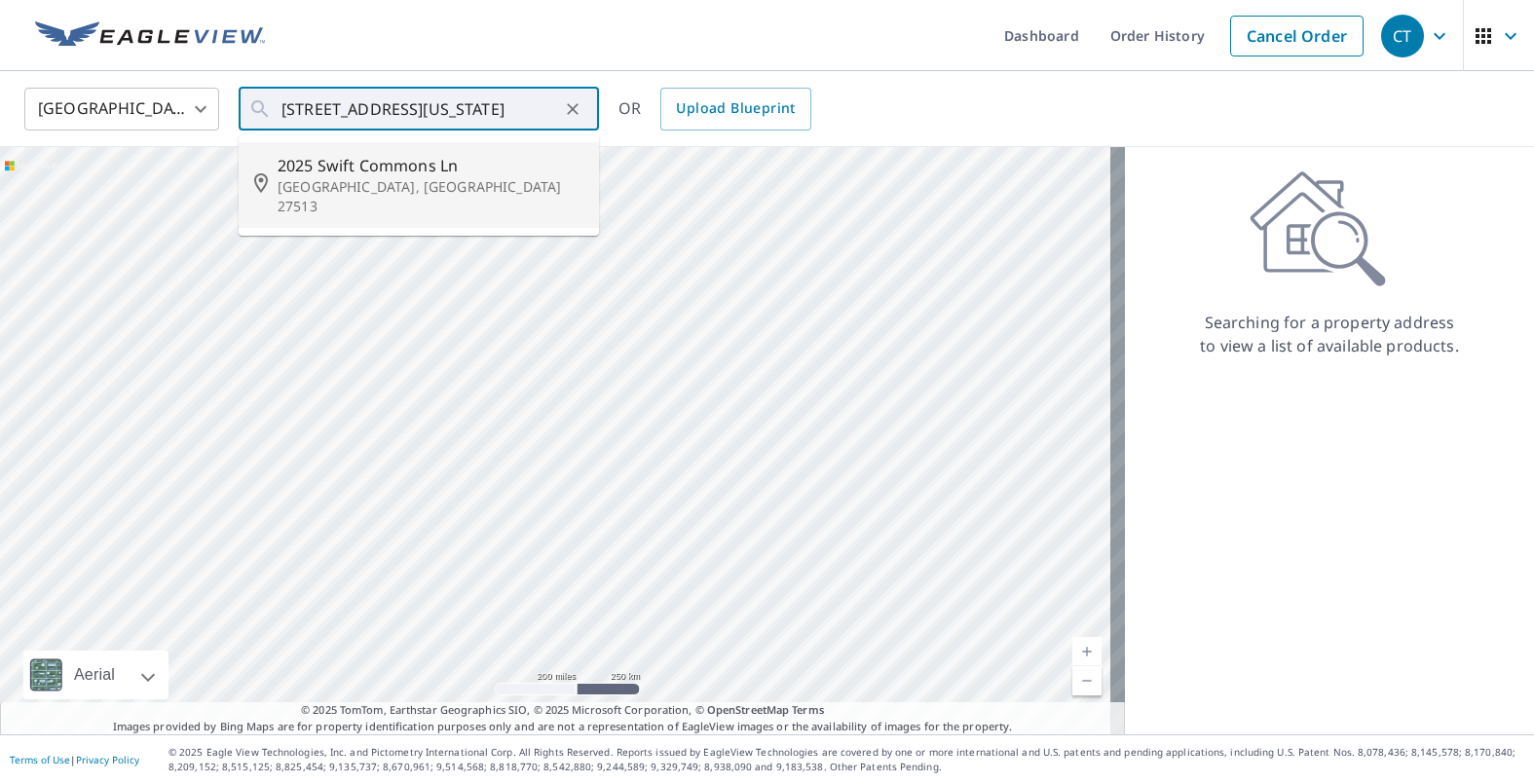 type on "[STREET_ADDRESS]" 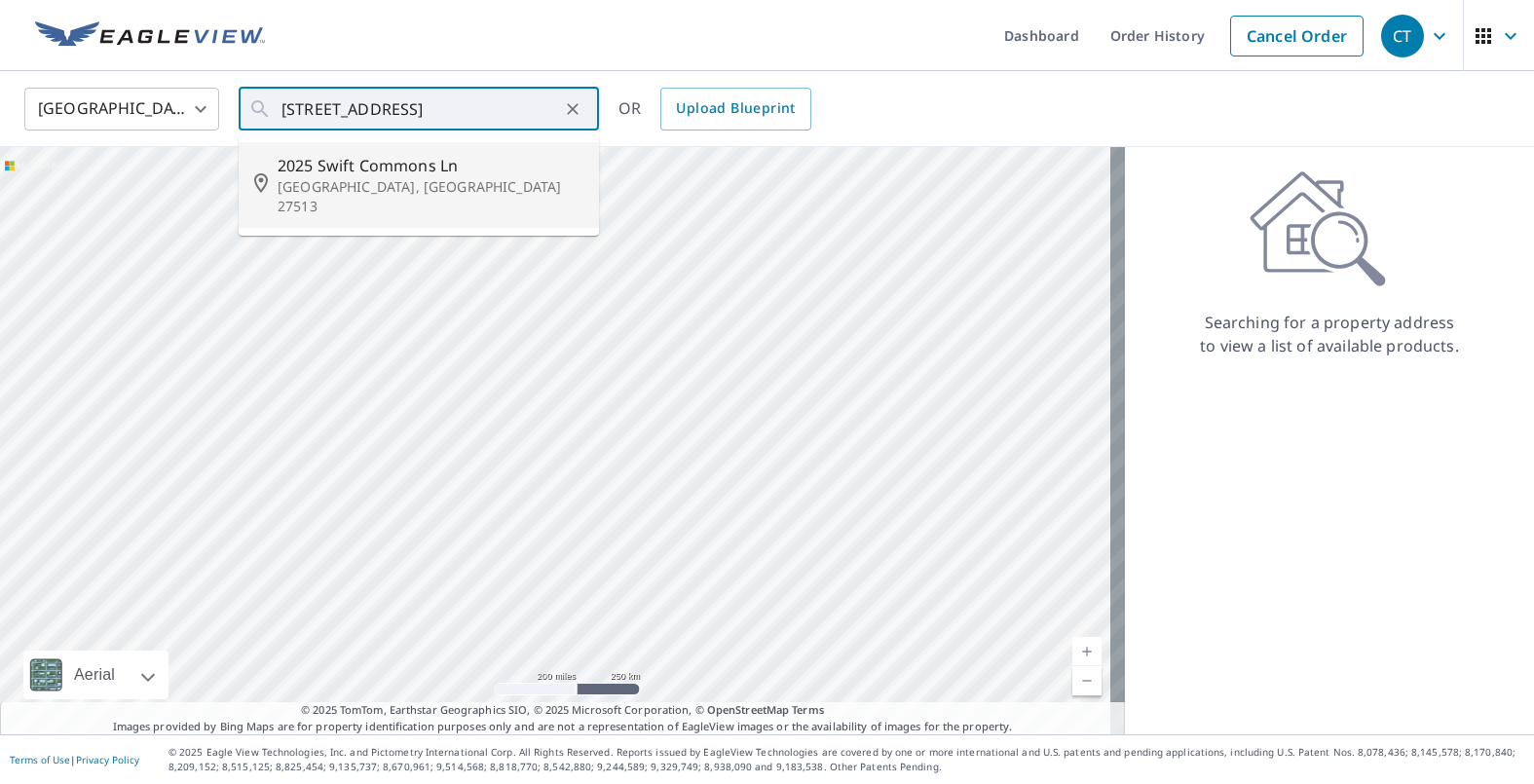 scroll, scrollTop: 0, scrollLeft: 0, axis: both 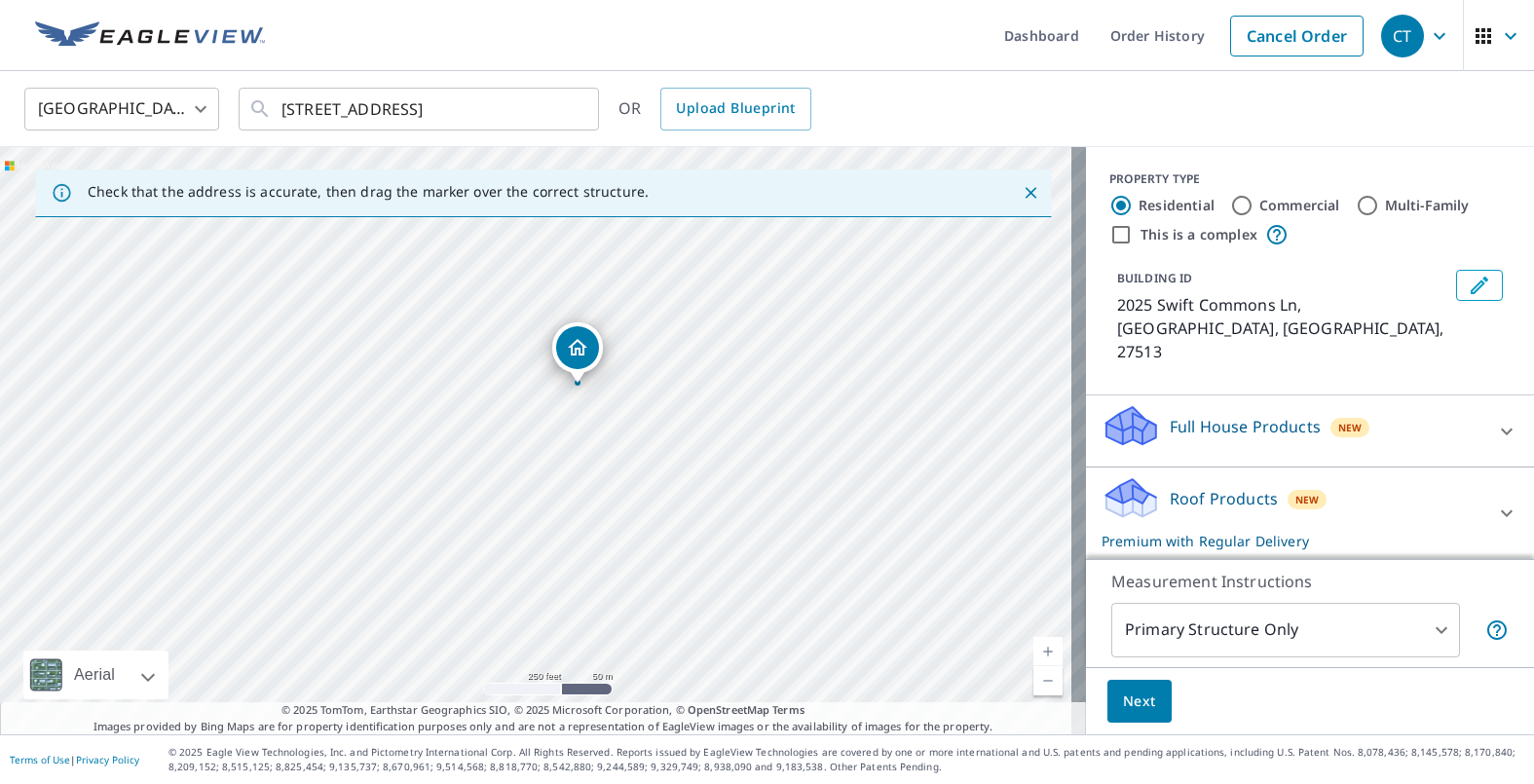 drag, startPoint x: 532, startPoint y: 512, endPoint x: 665, endPoint y: 323, distance: 231.10604 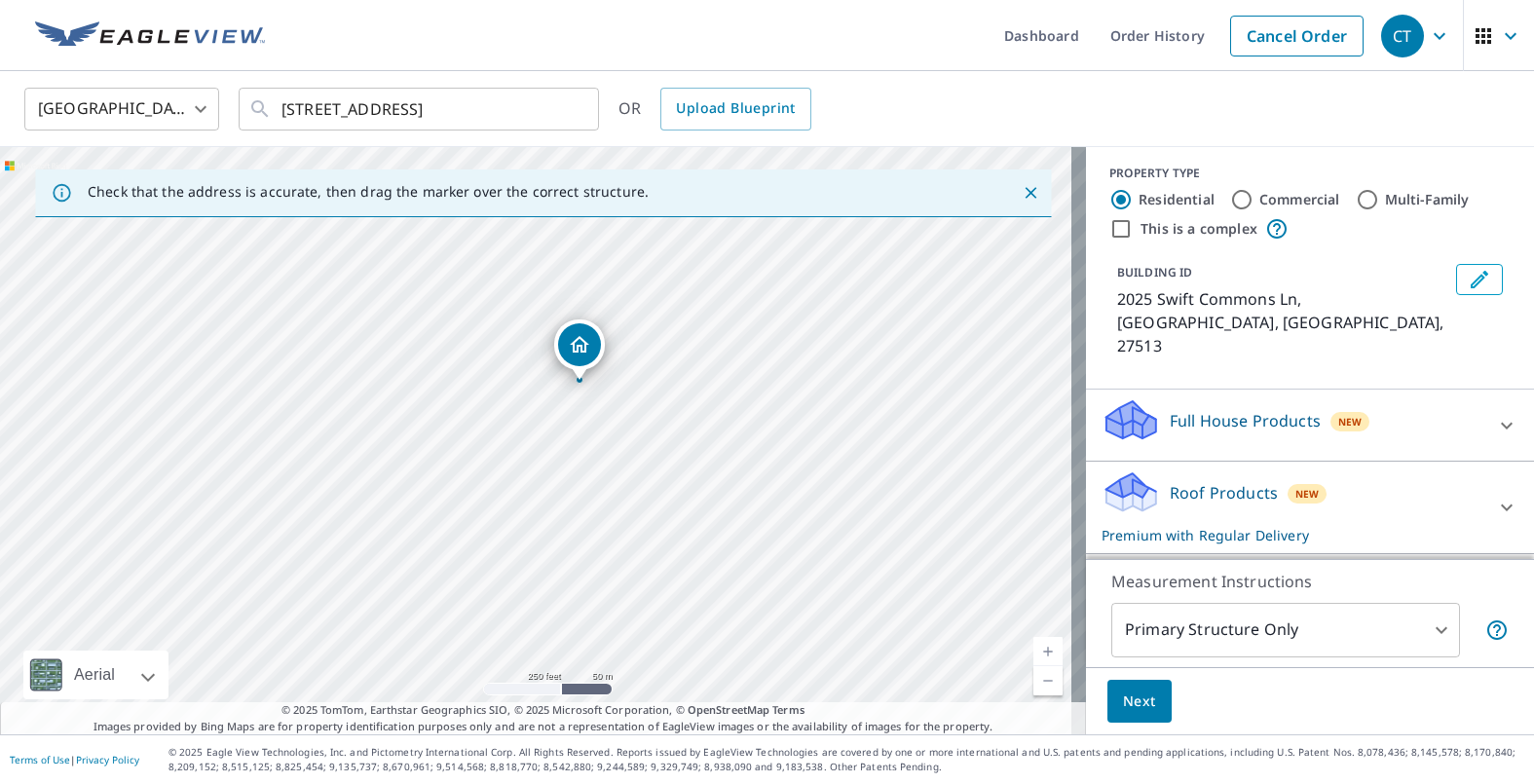 scroll, scrollTop: 0, scrollLeft: 0, axis: both 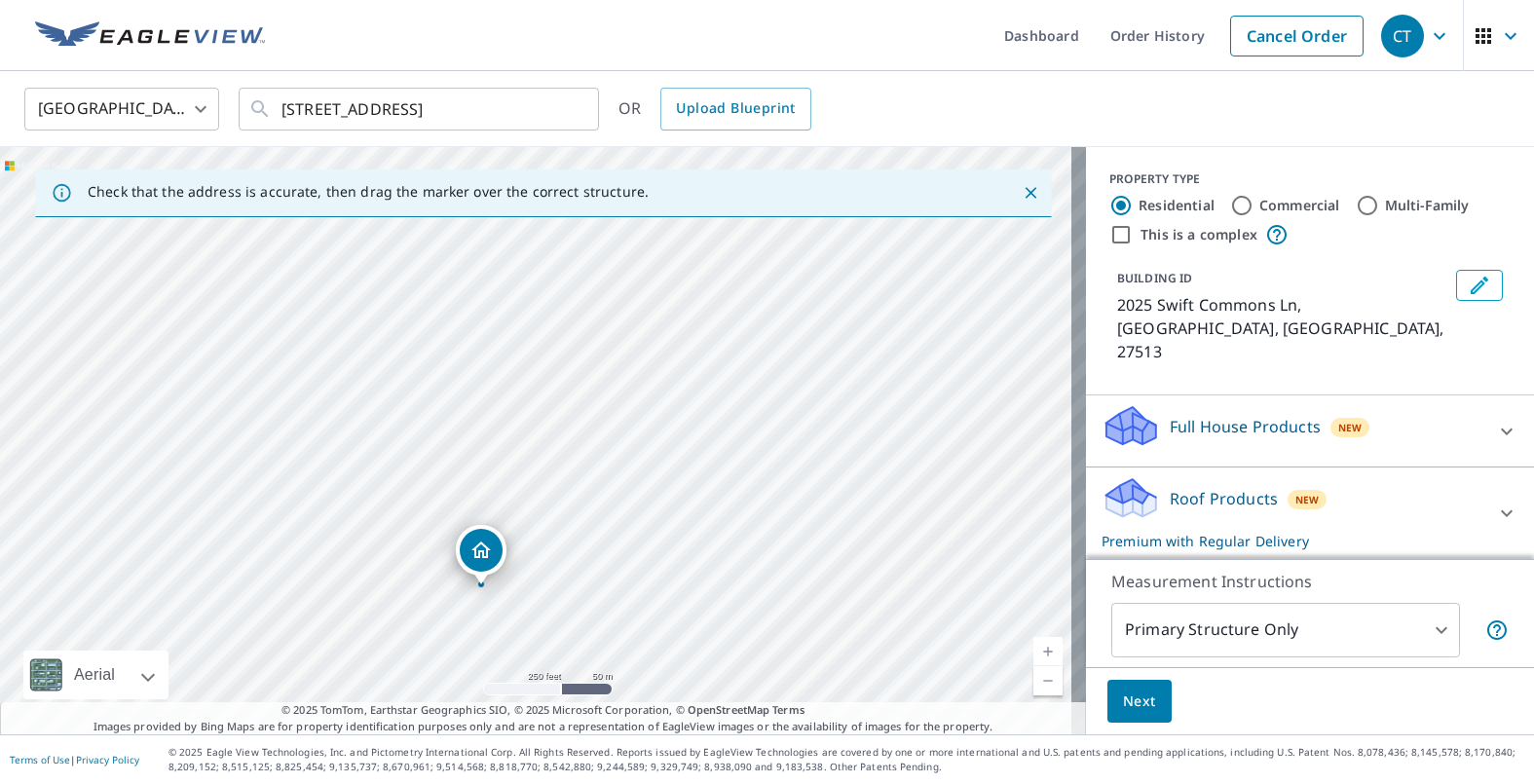 drag, startPoint x: 586, startPoint y: 355, endPoint x: 488, endPoint y: 560, distance: 227.22016 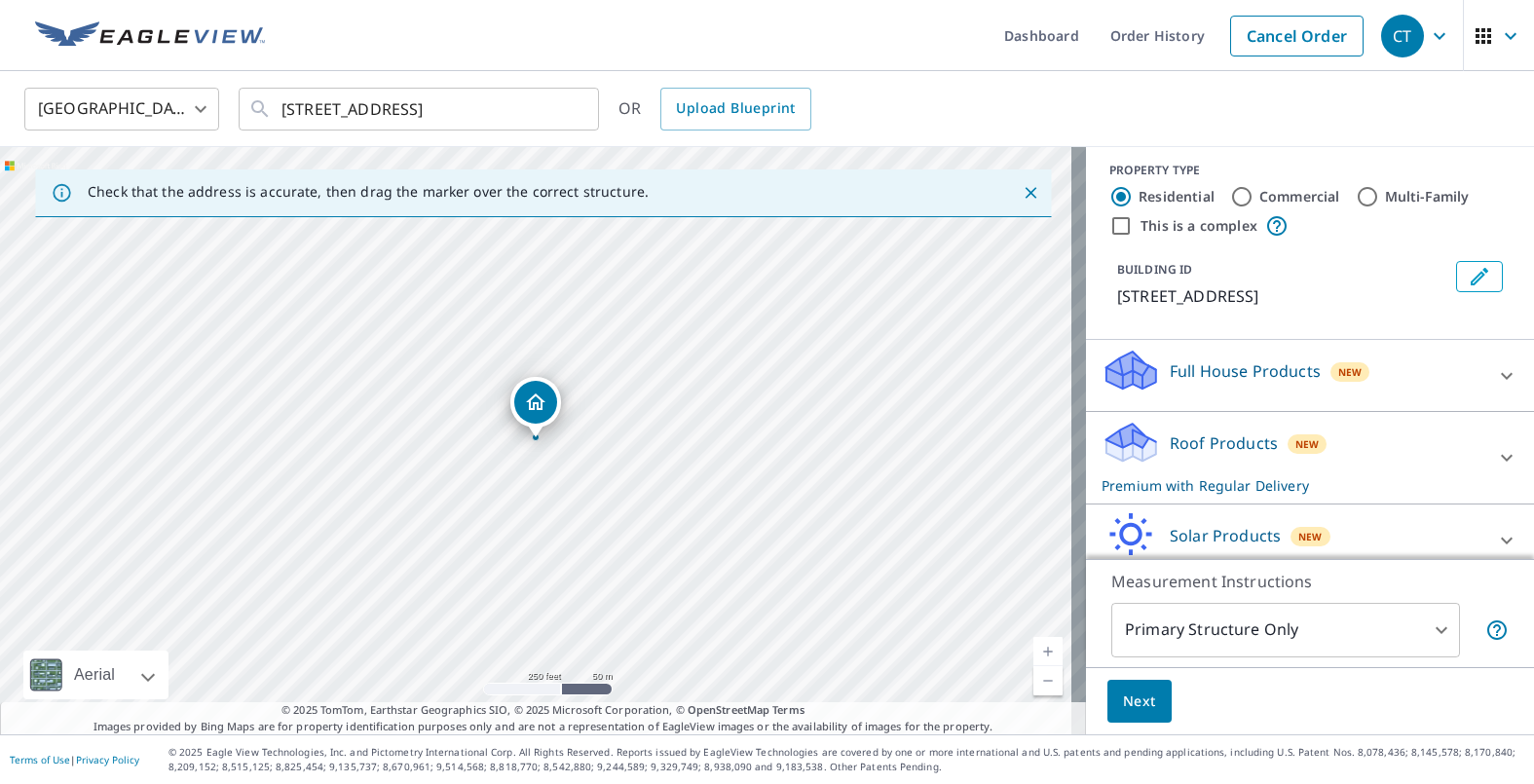 scroll, scrollTop: 0, scrollLeft: 0, axis: both 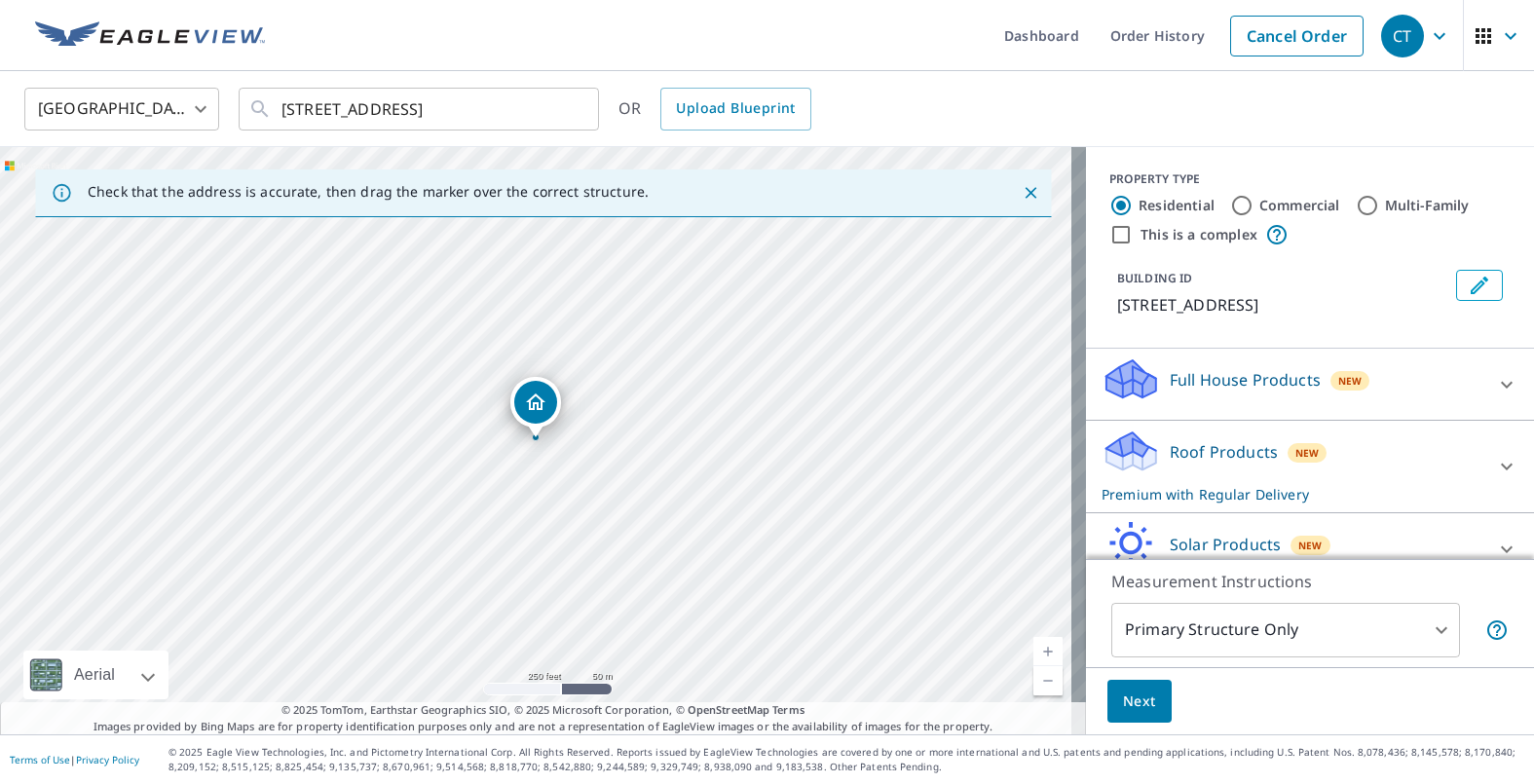 click on "Commercial" at bounding box center [1242, 205] 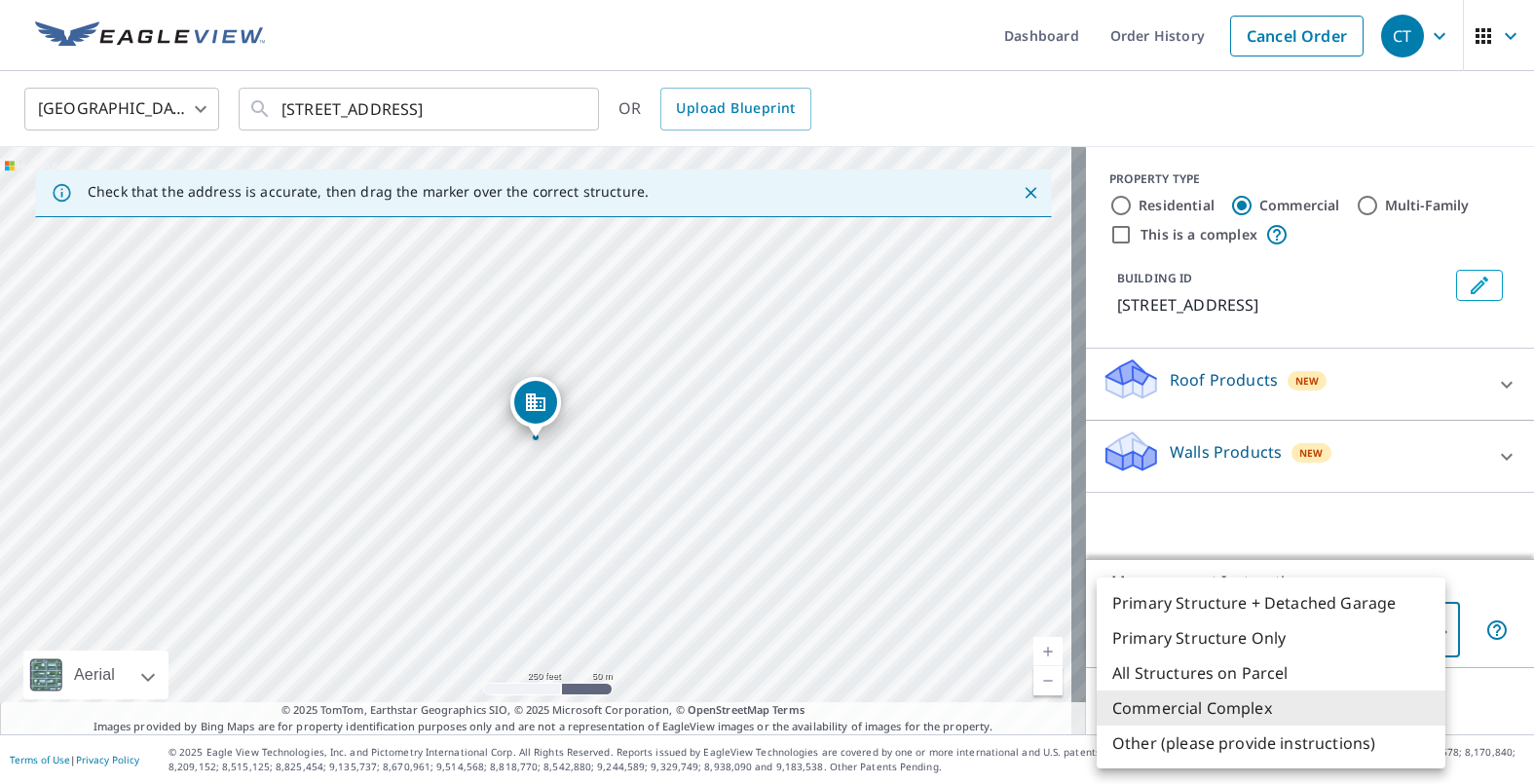 click on "CT .favicon_svg__cls-1{fill:#8ccc4c}.favicon_svg__cls-2{fill:#0098c5} CT
Dashboard Order History Cancel Order CT [GEOGRAPHIC_DATA] [GEOGRAPHIC_DATA] ​ [STREET_ADDRESS] ​ OR Upload Blueprint Check that the address is accurate, then drag the marker over the correct structure. [STREET_ADDRESS] Aerial Road A standard road map Aerial A detailed look from above Labels Labels 250 feet 50 m © 2025 TomTom, © Vexcel Imaging, © 2025 Microsoft Corporation,  © OpenStreetMap Terms © 2025 TomTom, Earthstar Geographics SIO, © 2025 Microsoft Corporation, ©   OpenStreetMap   Terms Images provided by Bing Maps are for property identification purposes only and are not a representation of EagleView images or the availability of images for the property. PROPERTY TYPE Residential Commercial Multi-Family This is a complex BUILDING ID [STREET_ADDRESS] Roof Products New Premium Gutter Bid Perfect™ Walls Products New Walls Measurement Instructions Commercial Complex 4 ​ Next  |" at bounding box center [767, 392] 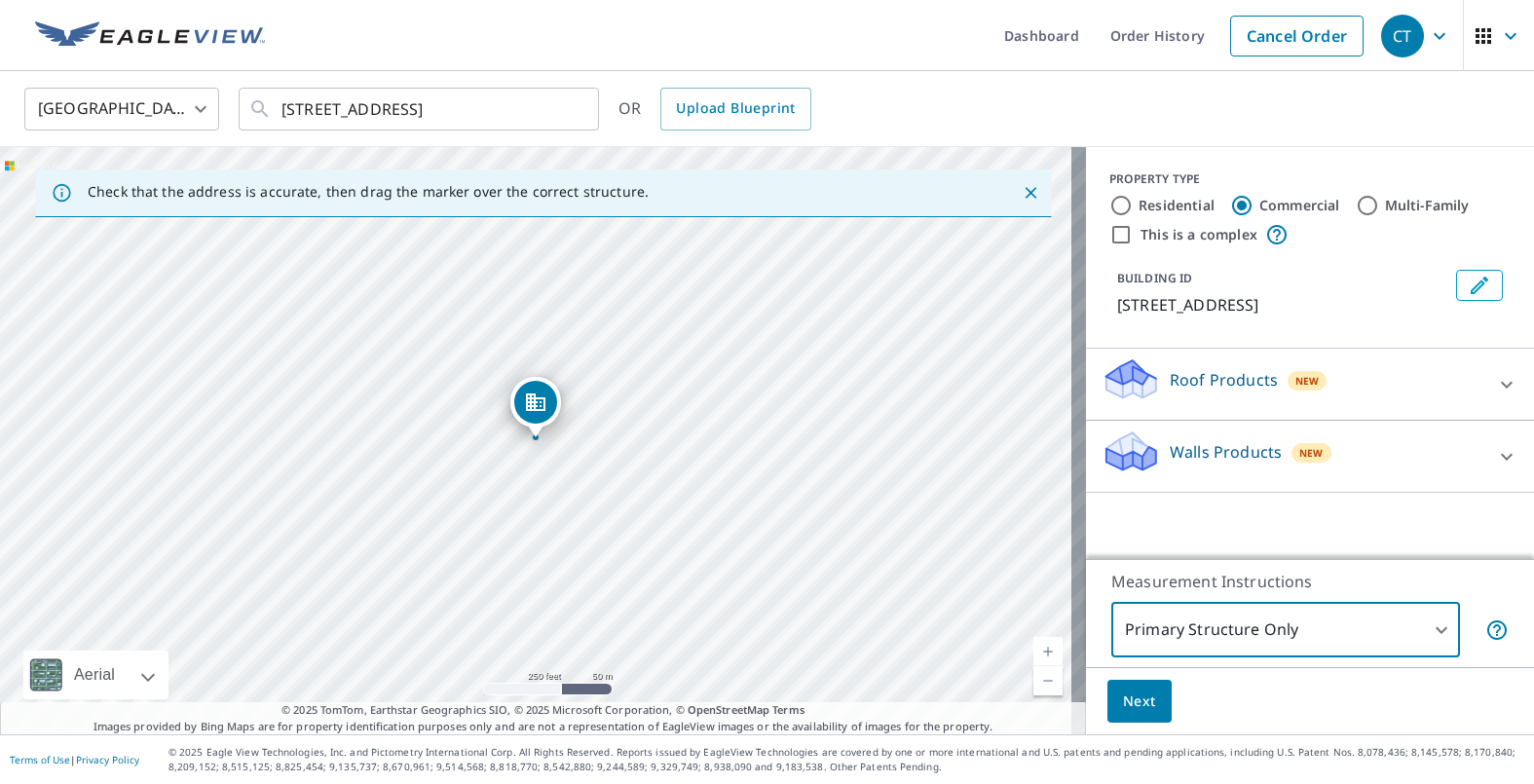 click on "CT .favicon_svg__cls-1{fill:#8ccc4c}.favicon_svg__cls-2{fill:#0098c5} CT
Dashboard Order History Cancel Order CT [GEOGRAPHIC_DATA] [GEOGRAPHIC_DATA] ​ [STREET_ADDRESS] ​ OR Upload Blueprint Check that the address is accurate, then drag the marker over the correct structure. [STREET_ADDRESS] Aerial Road A standard road map Aerial A detailed look from above Labels Labels 250 feet 50 m © 2025 TomTom, © Vexcel Imaging, © 2025 Microsoft Corporation,  © OpenStreetMap Terms © 2025 TomTom, Earthstar Geographics SIO, © 2025 Microsoft Corporation, ©   OpenStreetMap   Terms Images provided by Bing Maps are for property identification purposes only and are not a representation of EagleView images or the availability of images for the property. PROPERTY TYPE Residential Commercial Multi-Family This is a complex BUILDING ID [STREET_ADDRESS] Roof Products New Premium Gutter Bid Perfect™ Walls Products New Walls Measurement Instructions Primary Structure Only 2 ​ Next  |" at bounding box center (767, 392) 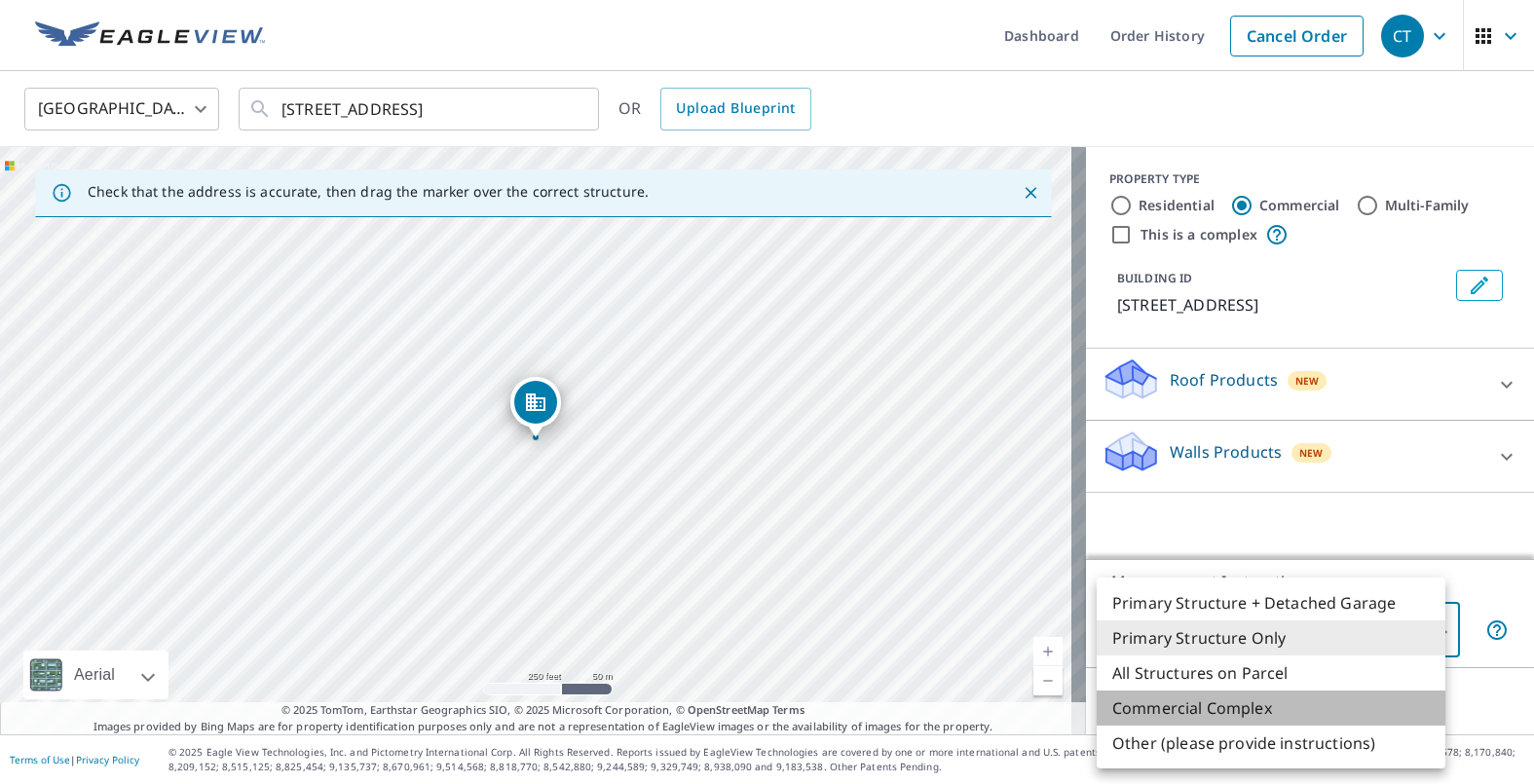 click on "Commercial Complex" at bounding box center (1271, 708) 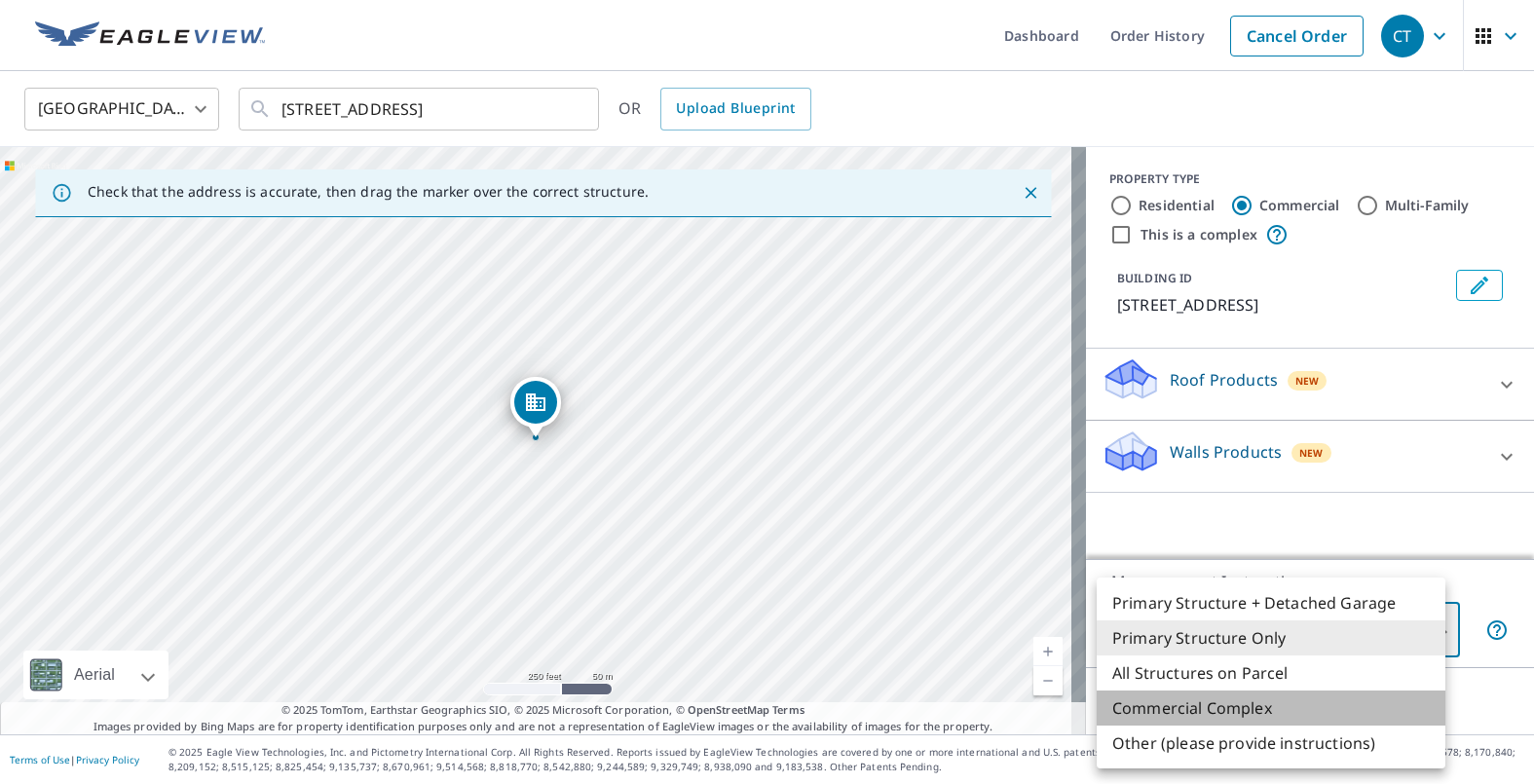 type on "4" 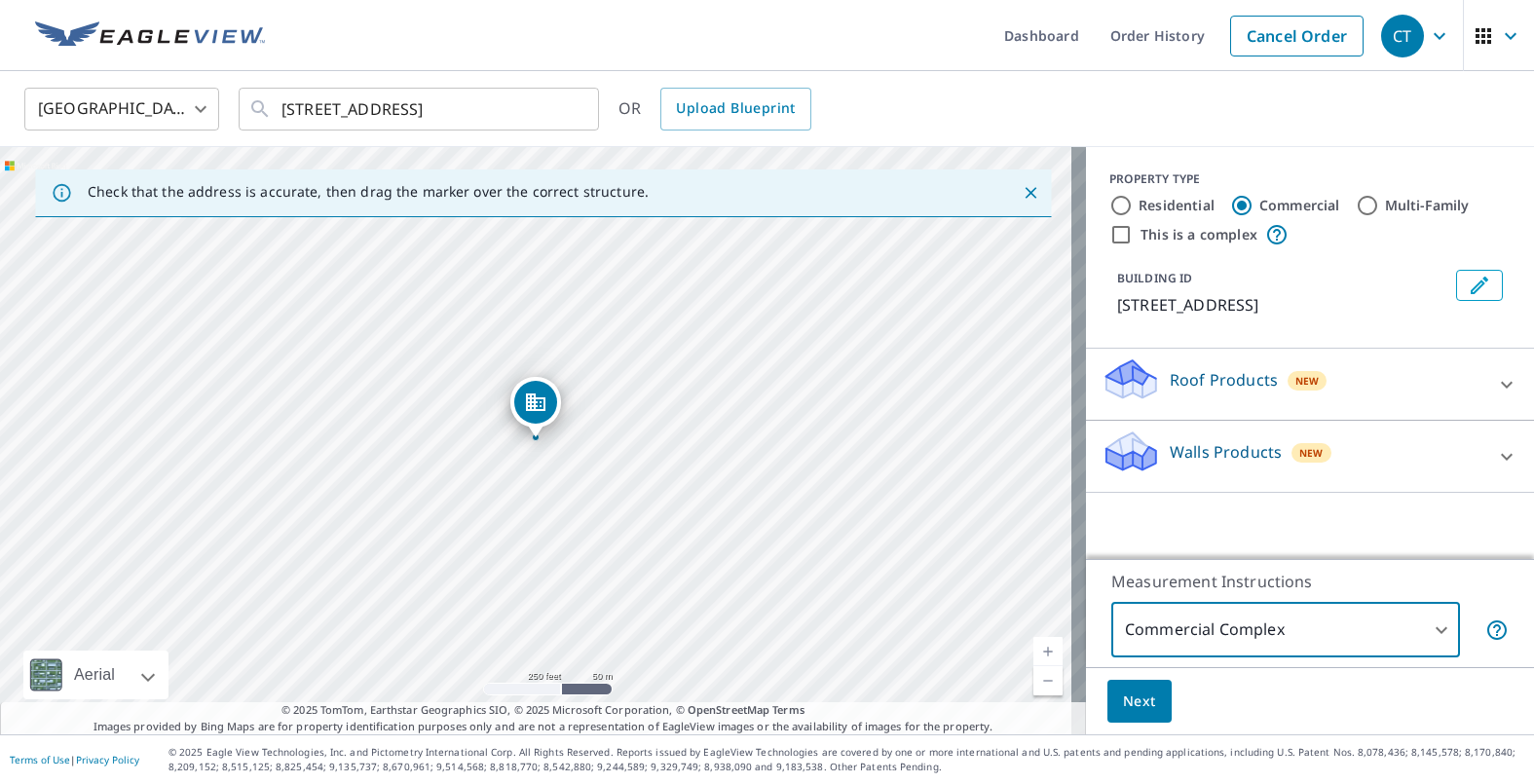 click on "PROPERTY TYPE Residential Commercial Multi-Family This is a complex BUILDING ID [STREET_ADDRESS] Roof Products New Premium Gutter Bid Perfect™ Walls Products New Walls" at bounding box center [1310, 353] 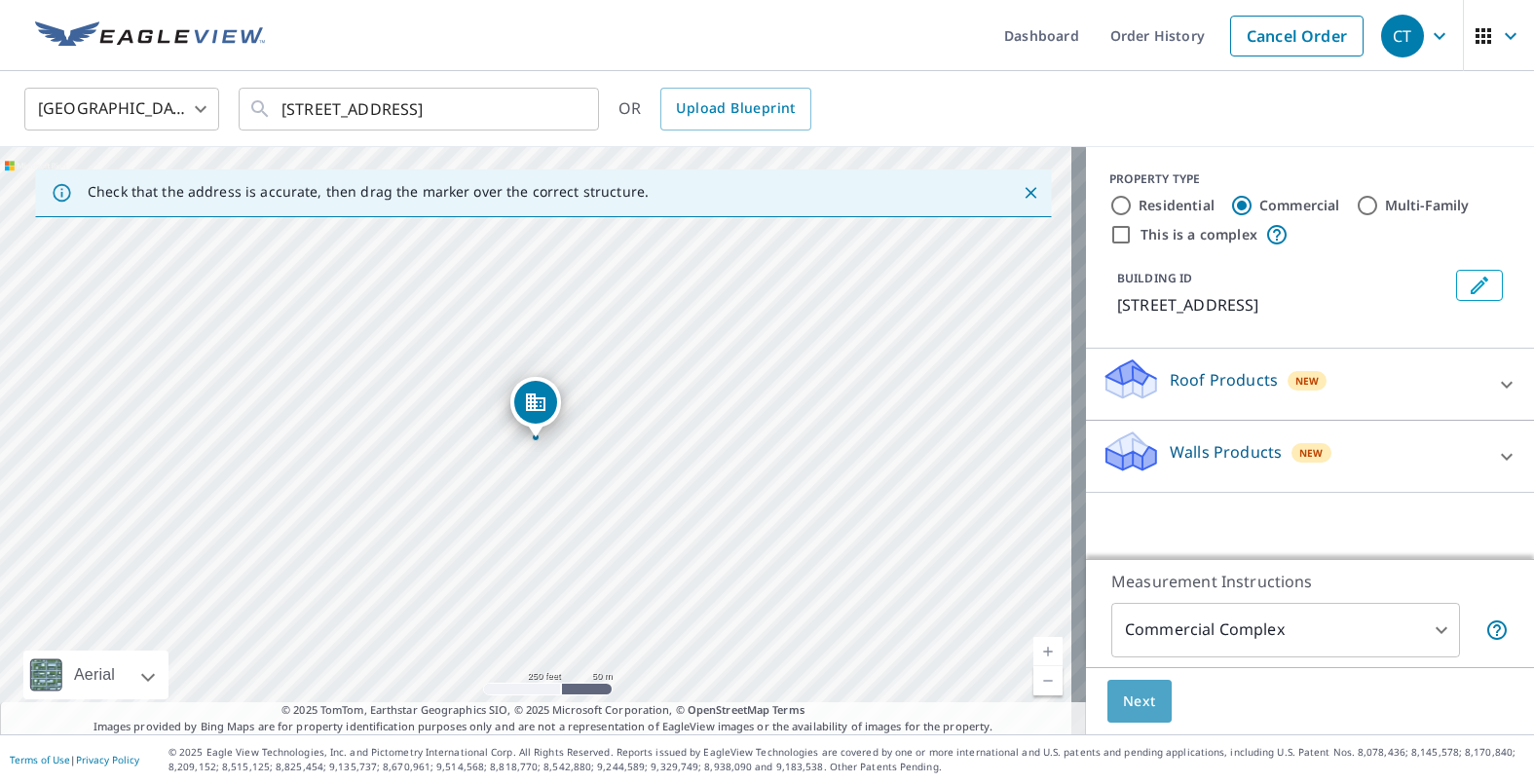 click on "Next" at bounding box center [1140, 701] 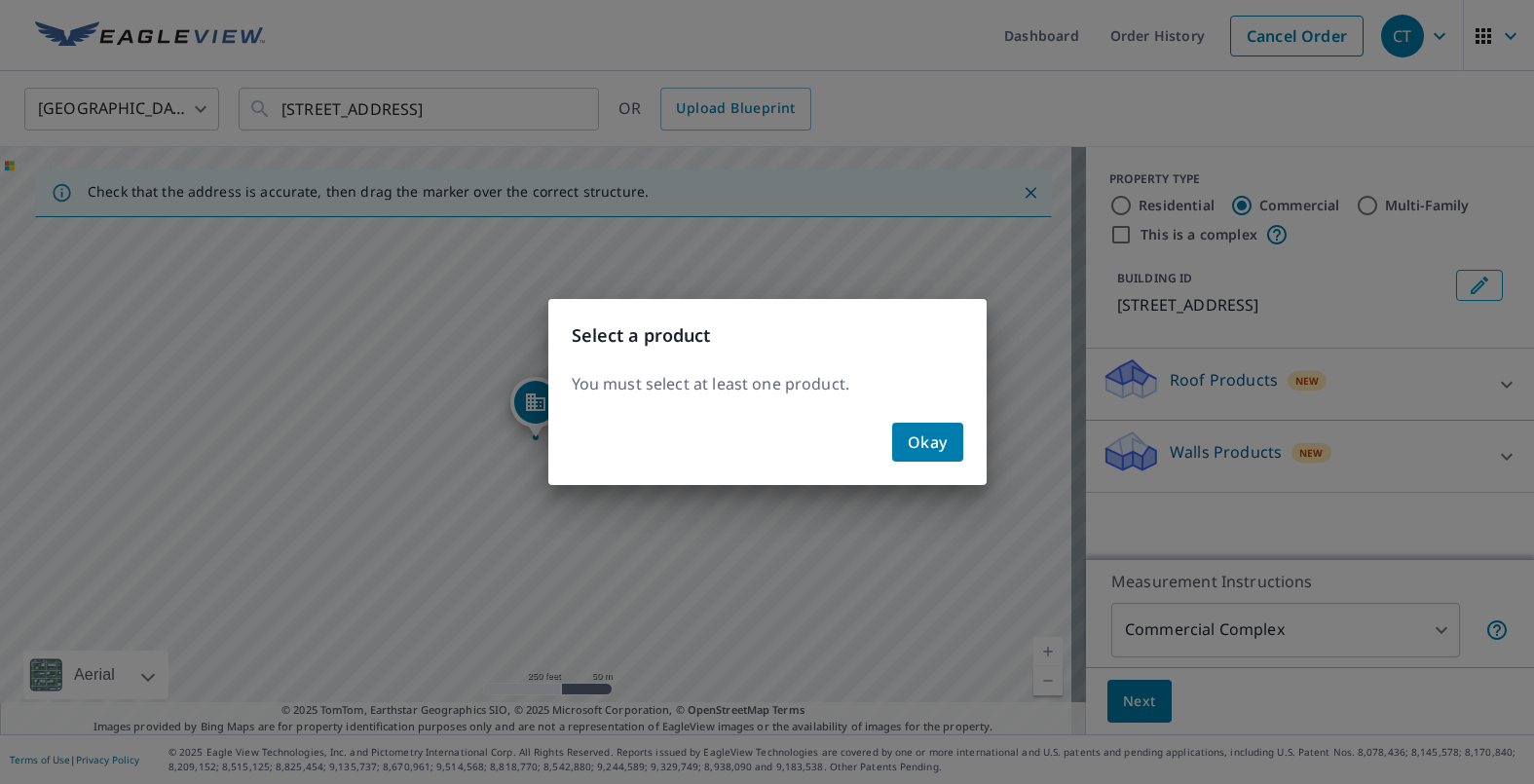 click on "Okay" 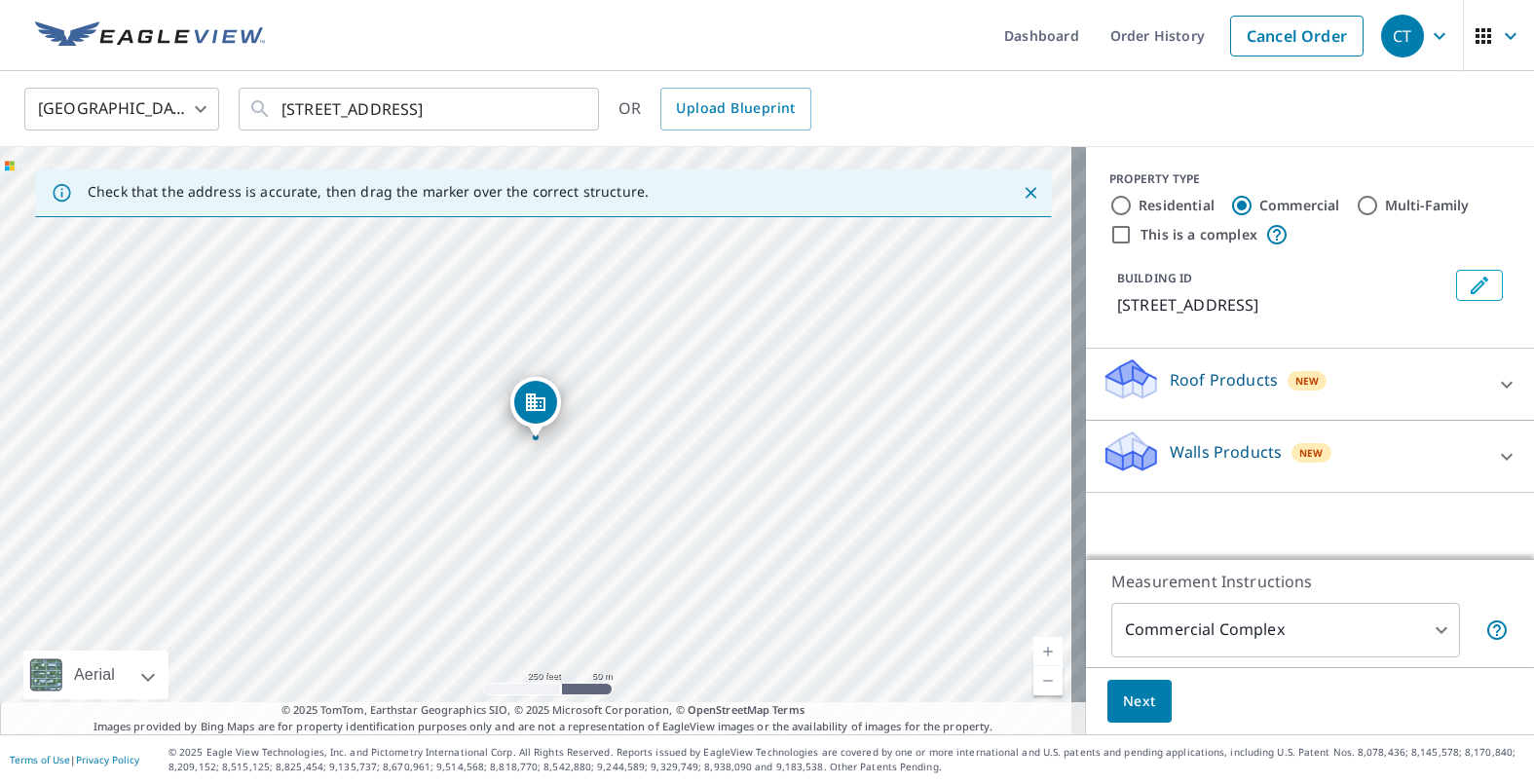 click on "Roof Products New" at bounding box center [1292, 384] 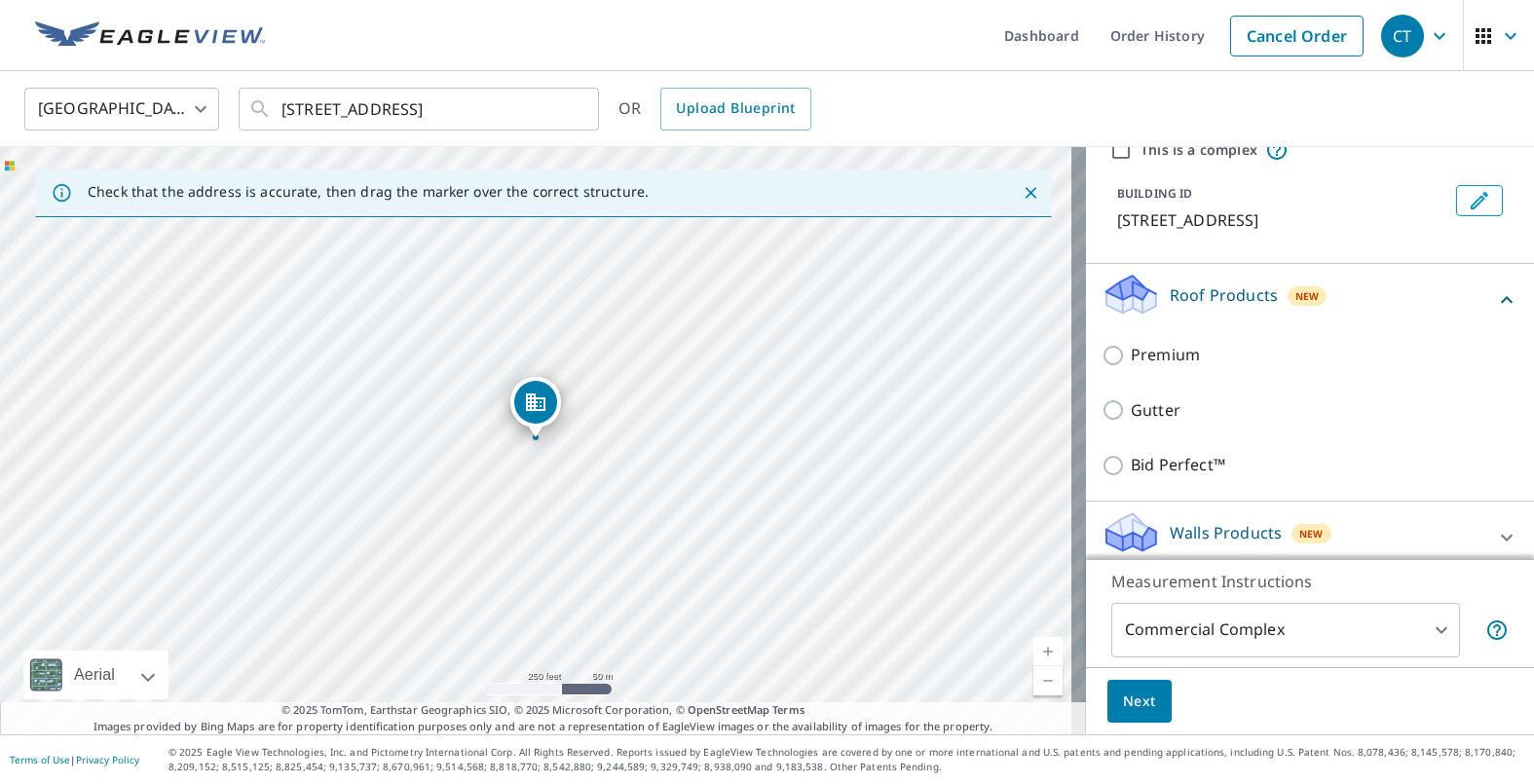 scroll, scrollTop: 99, scrollLeft: 0, axis: vertical 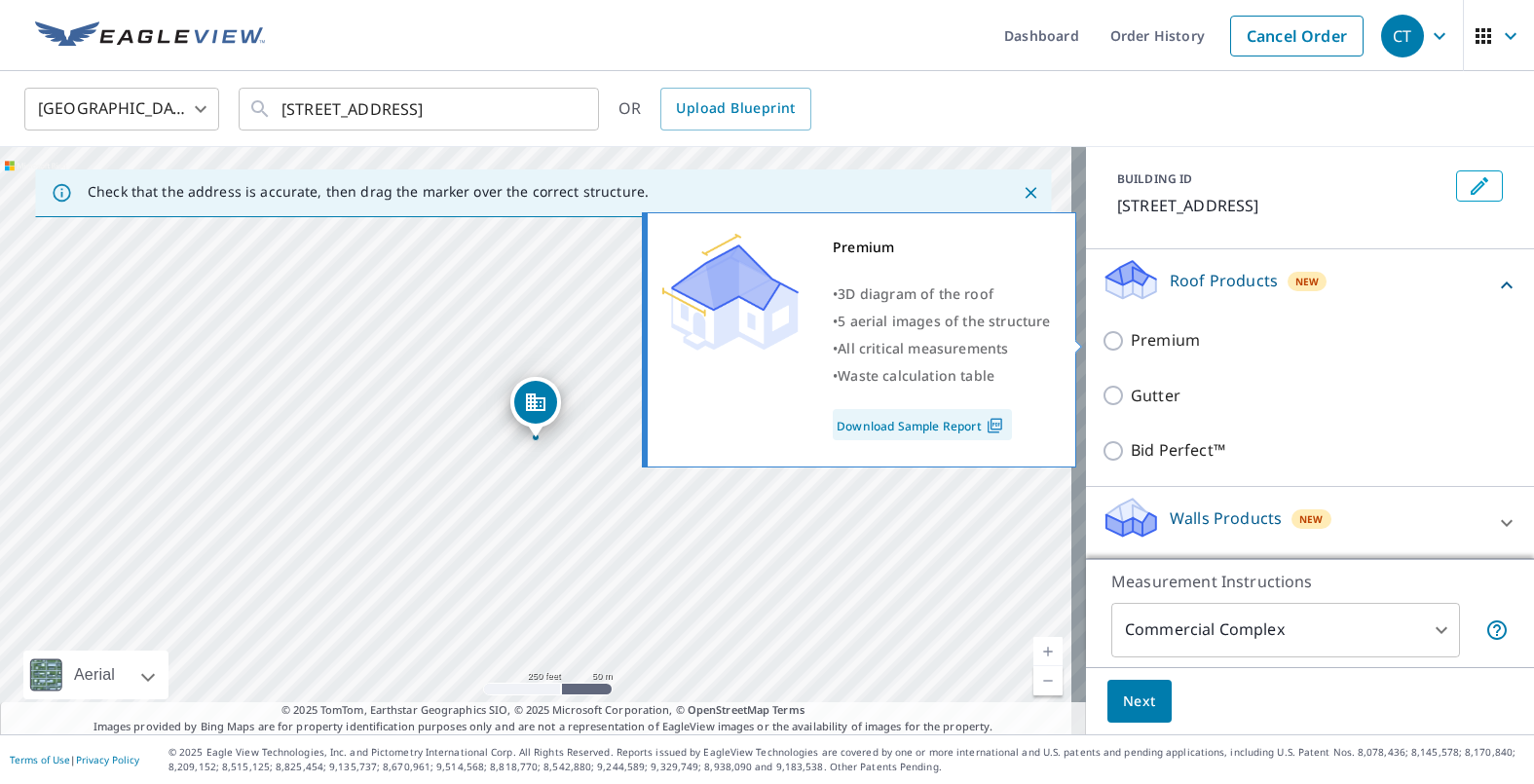 click on "Premium" at bounding box center (1165, 340) 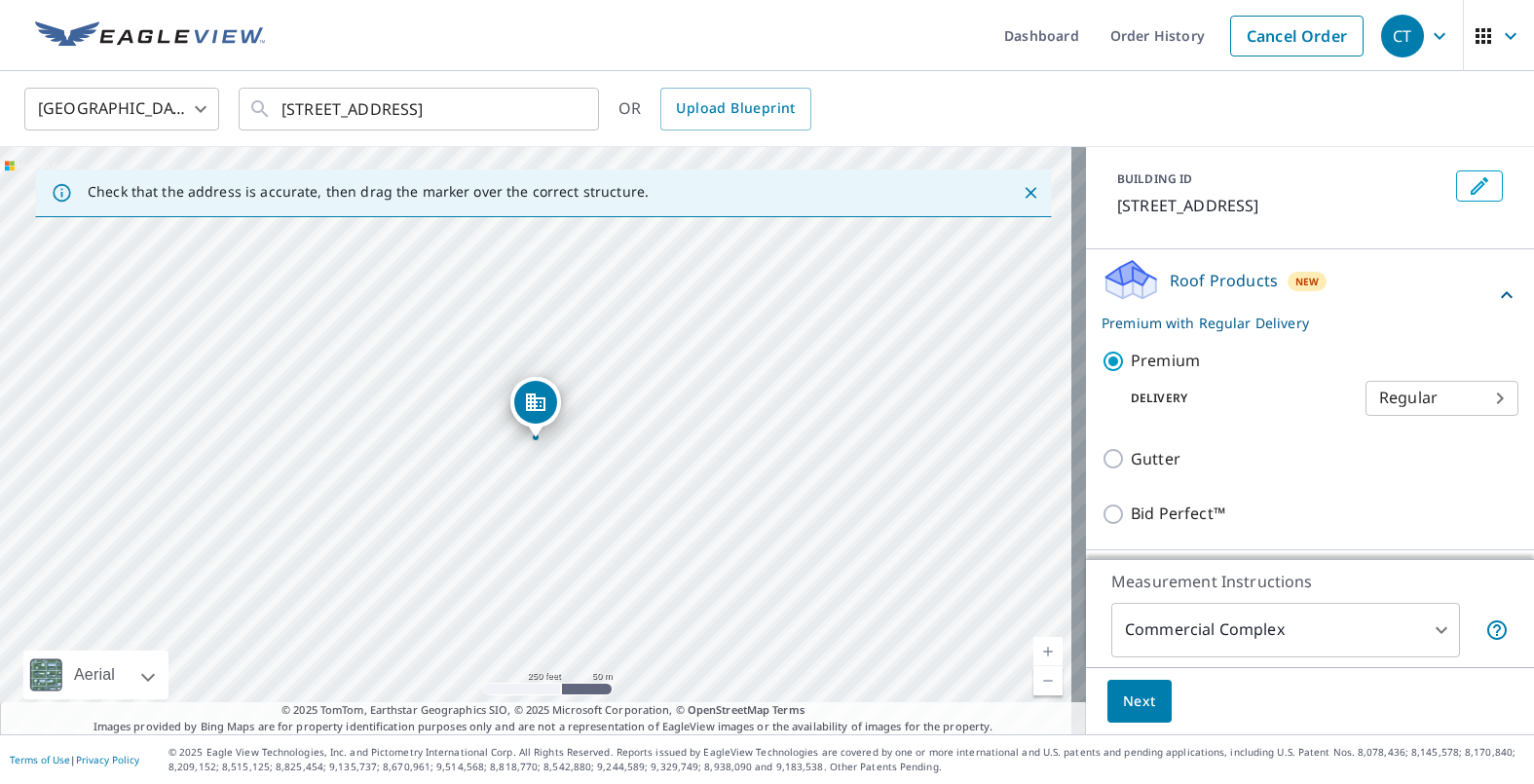 click on "Next" at bounding box center (1140, 701) 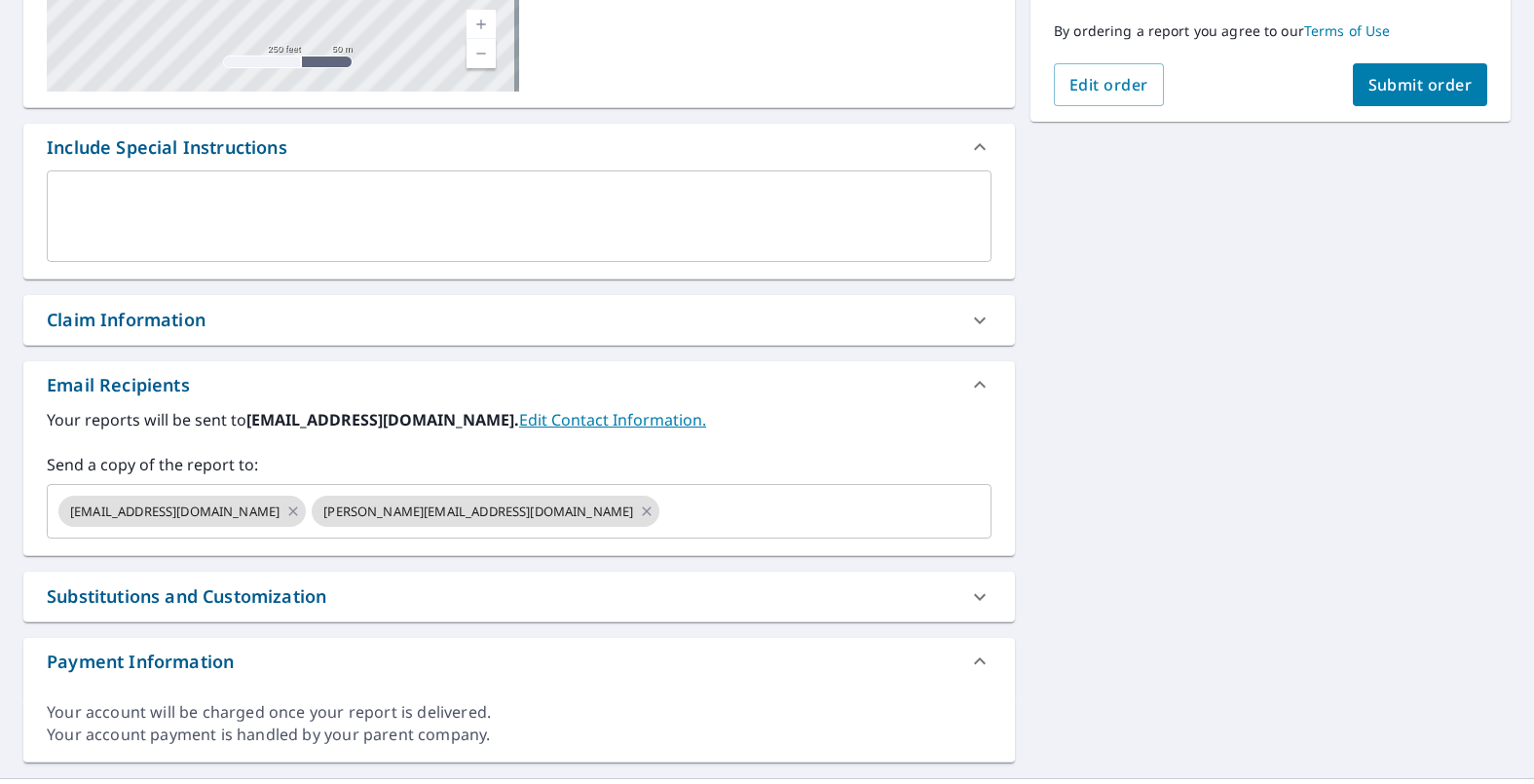 scroll, scrollTop: 456, scrollLeft: 0, axis: vertical 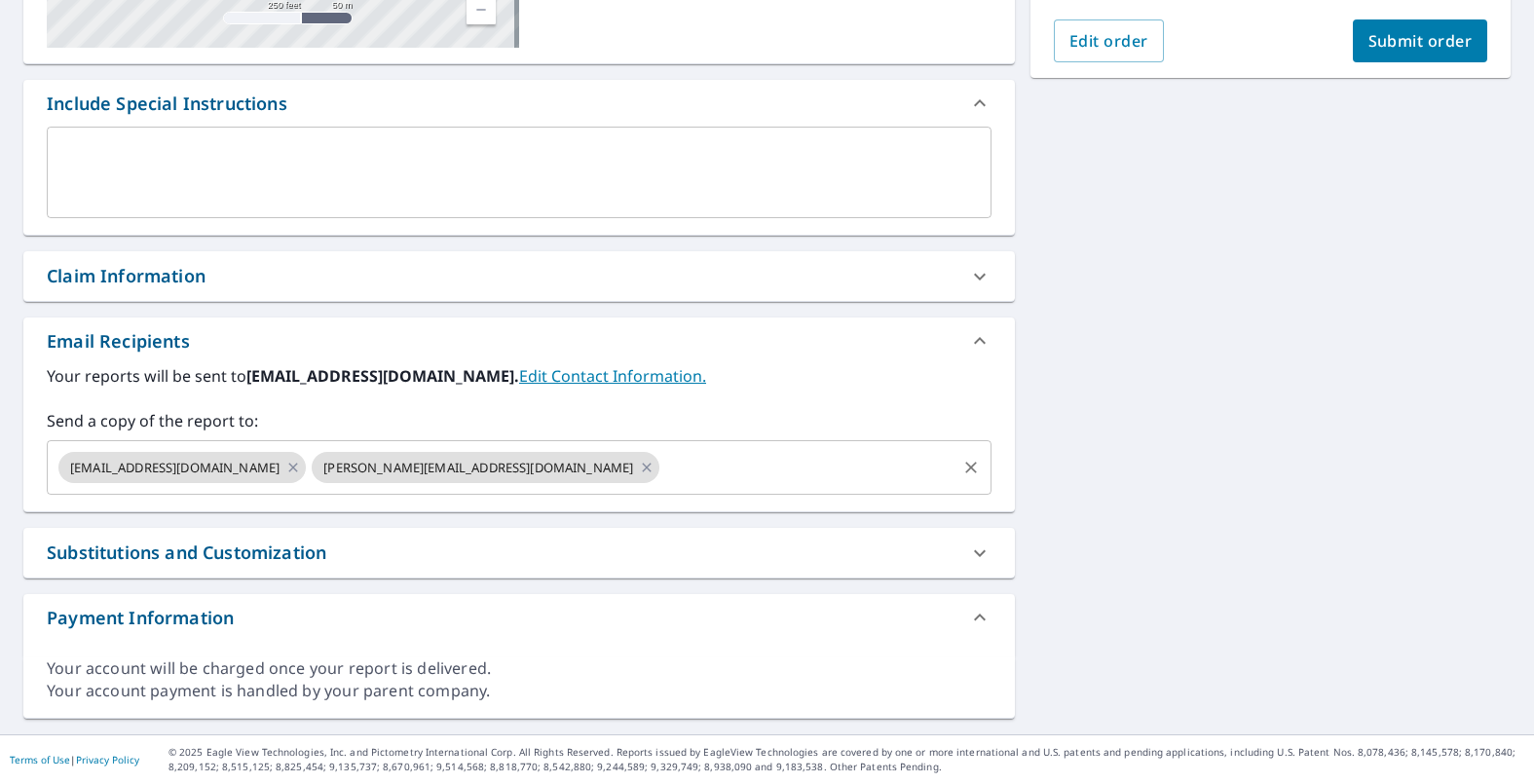 click 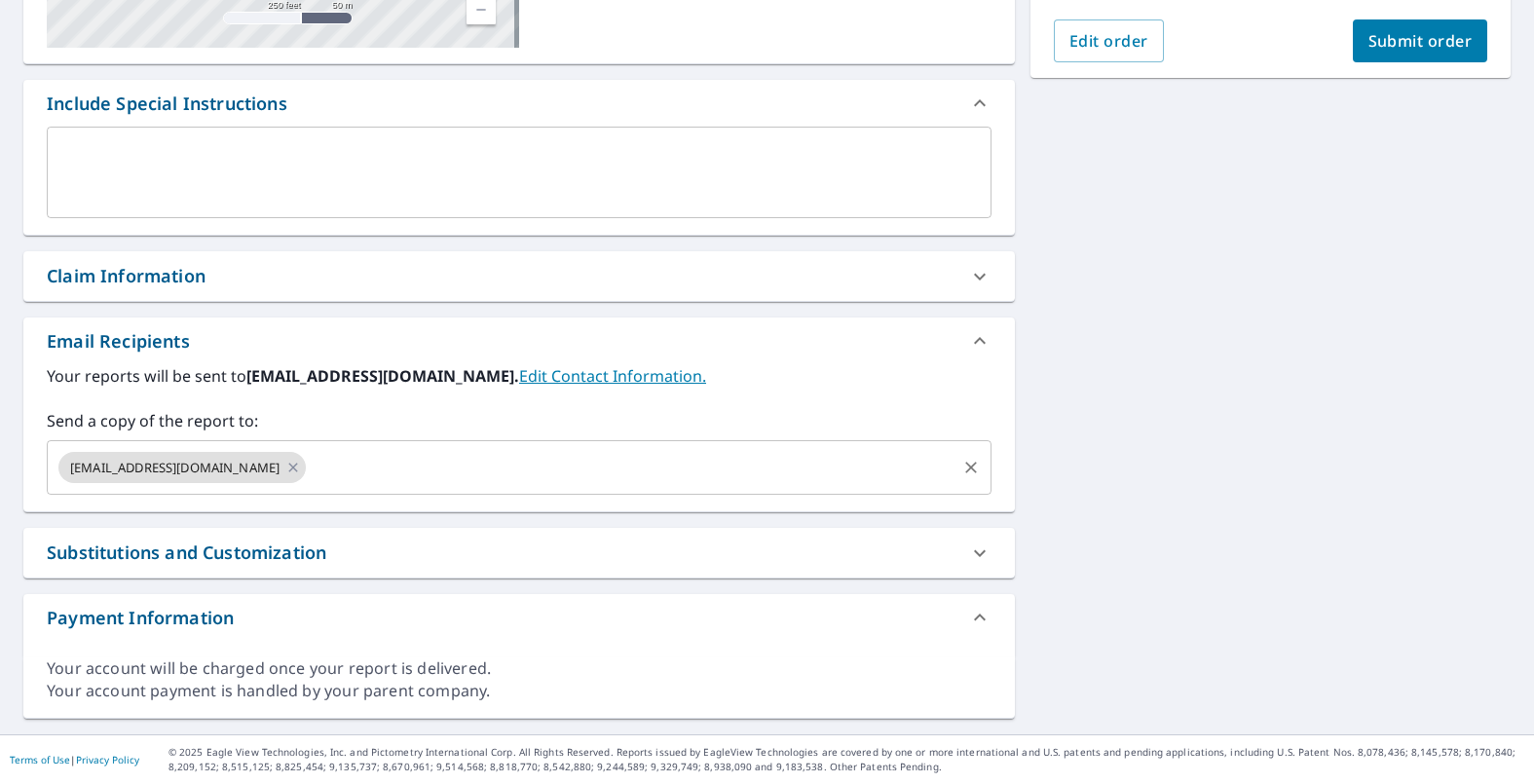 click 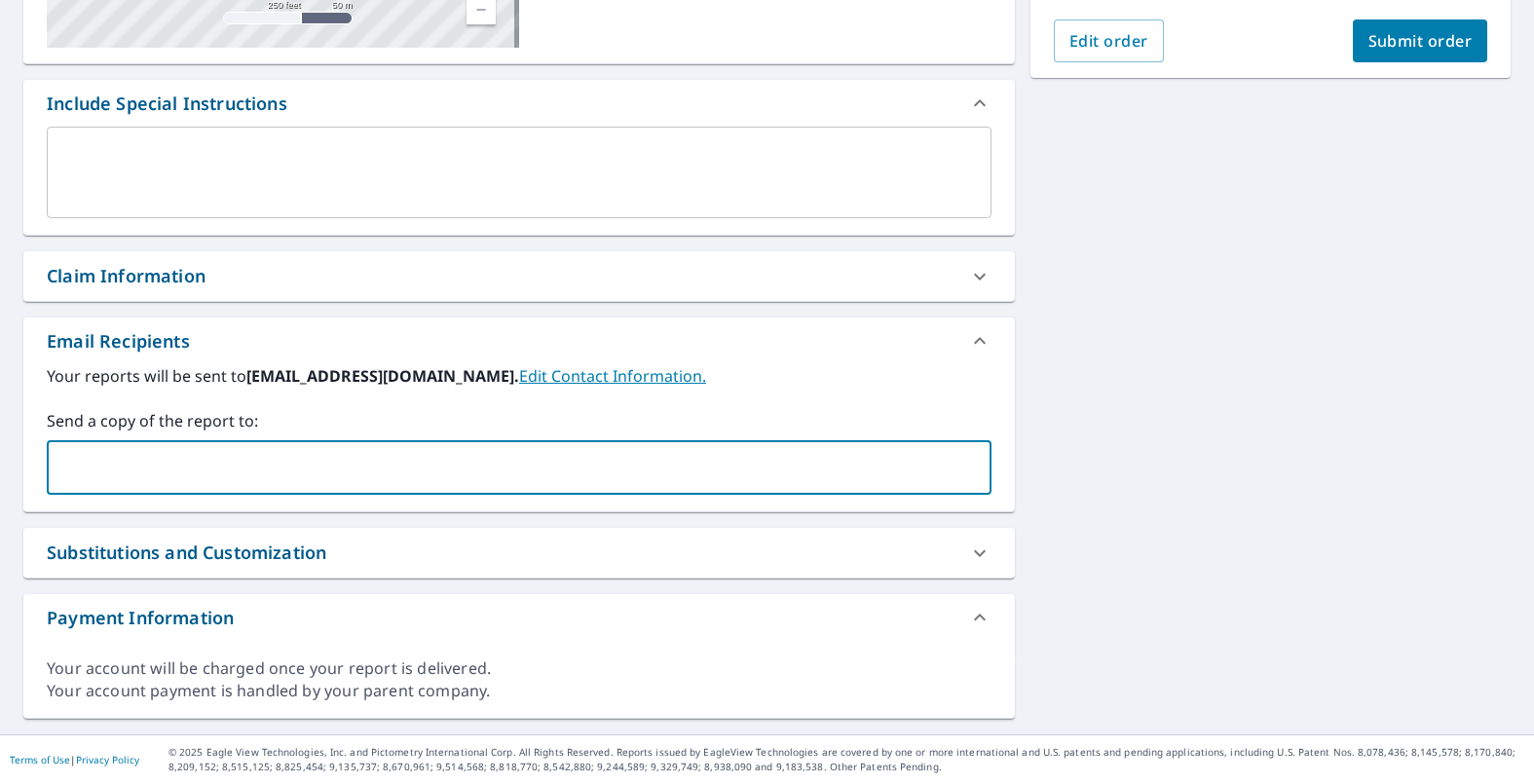 click at bounding box center [505, 467] 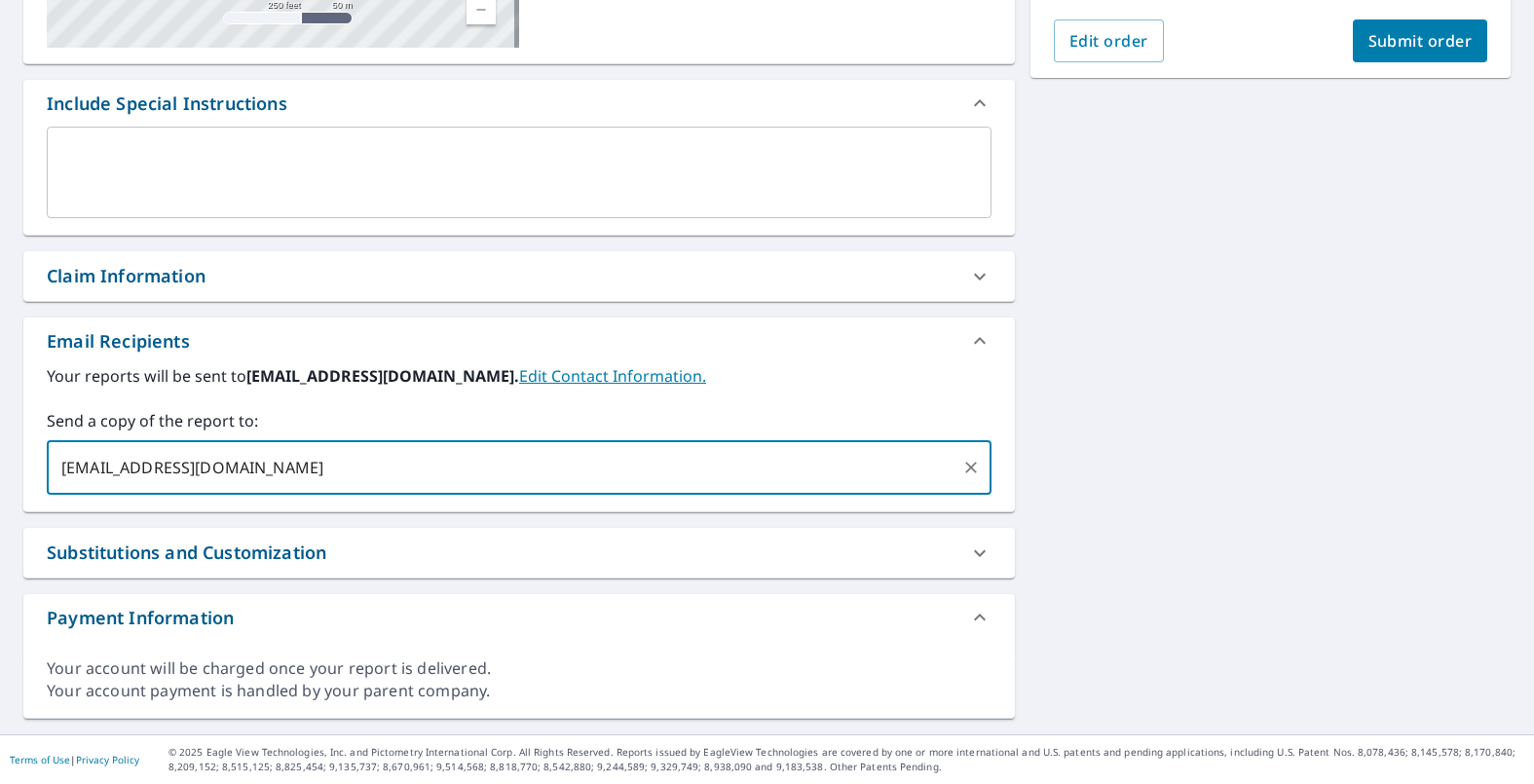 type on "[EMAIL_ADDRESS][DOMAIN_NAME]," 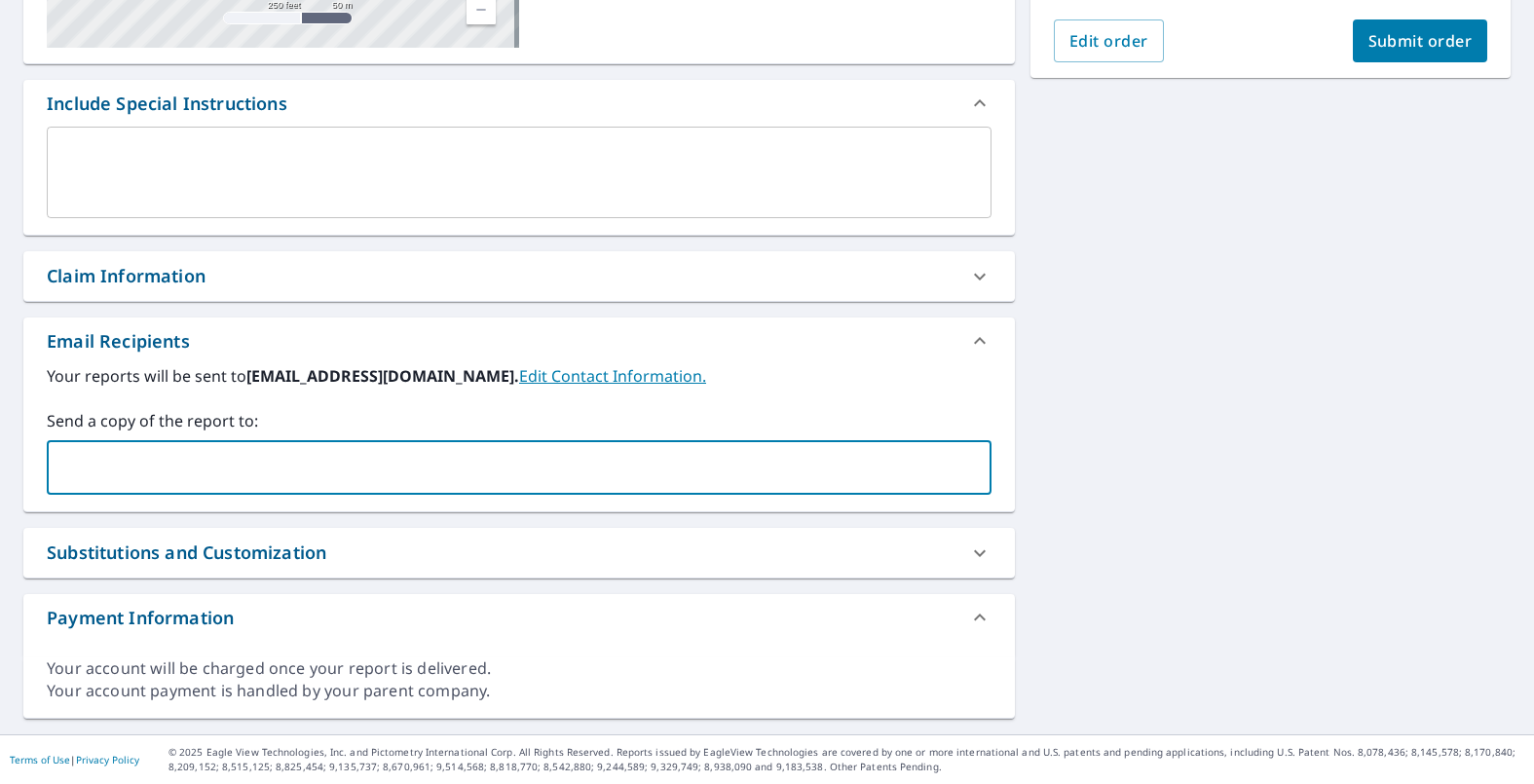 click at bounding box center [505, 467] 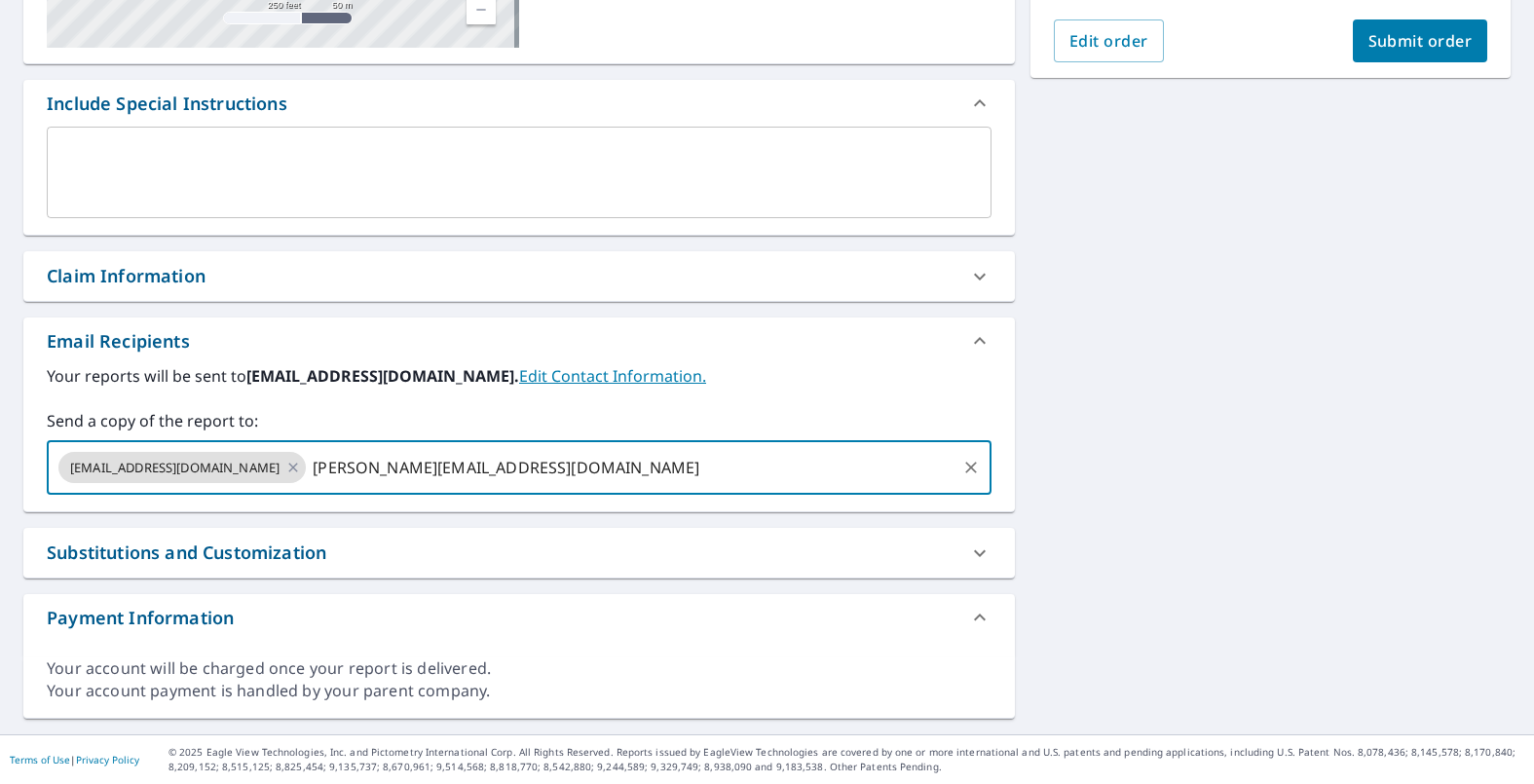 type on "[PERSON_NAME][EMAIL_ADDRESS][DOMAIN_NAME]" 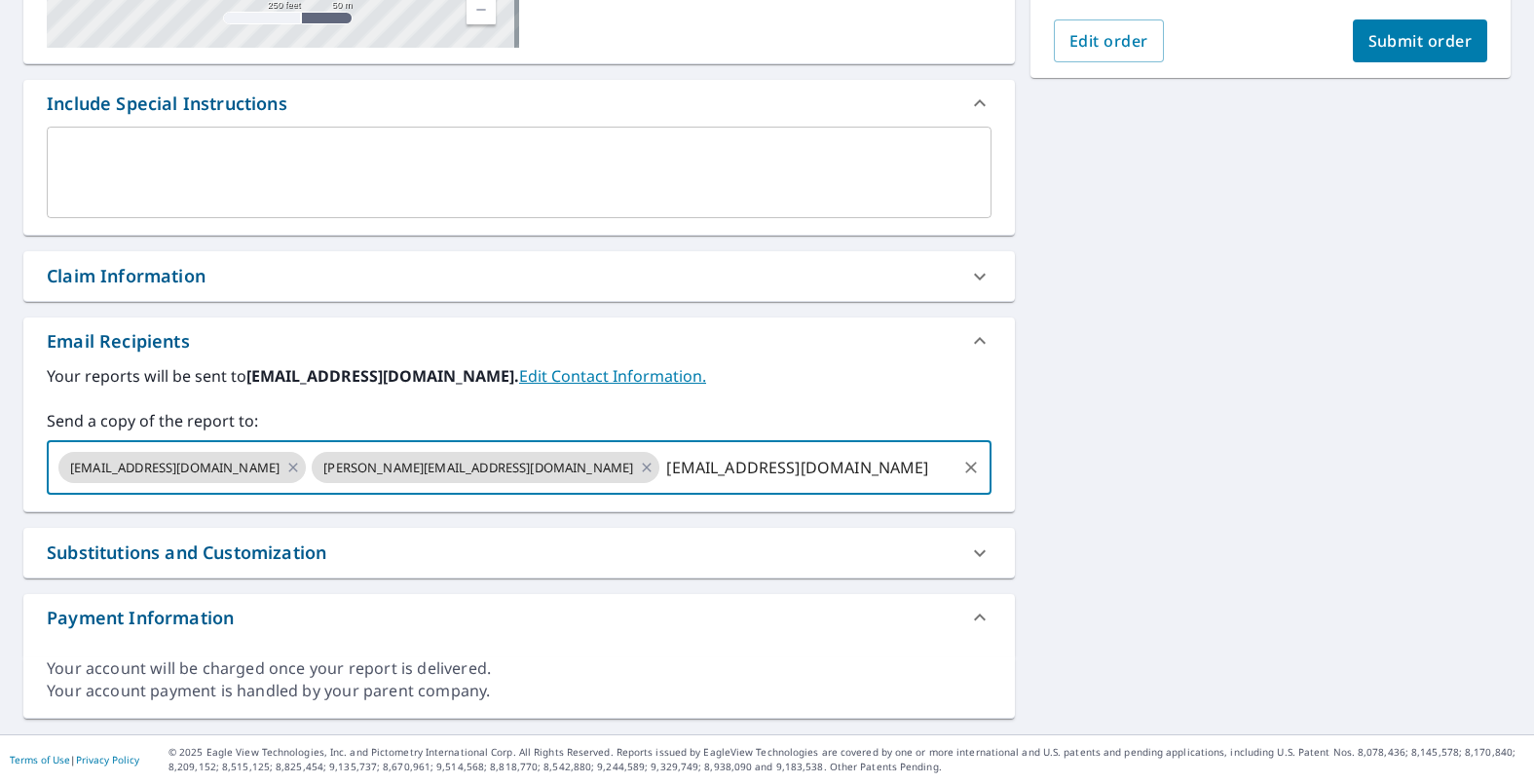 type on "[EMAIL_ADDRESS][DOMAIN_NAME]" 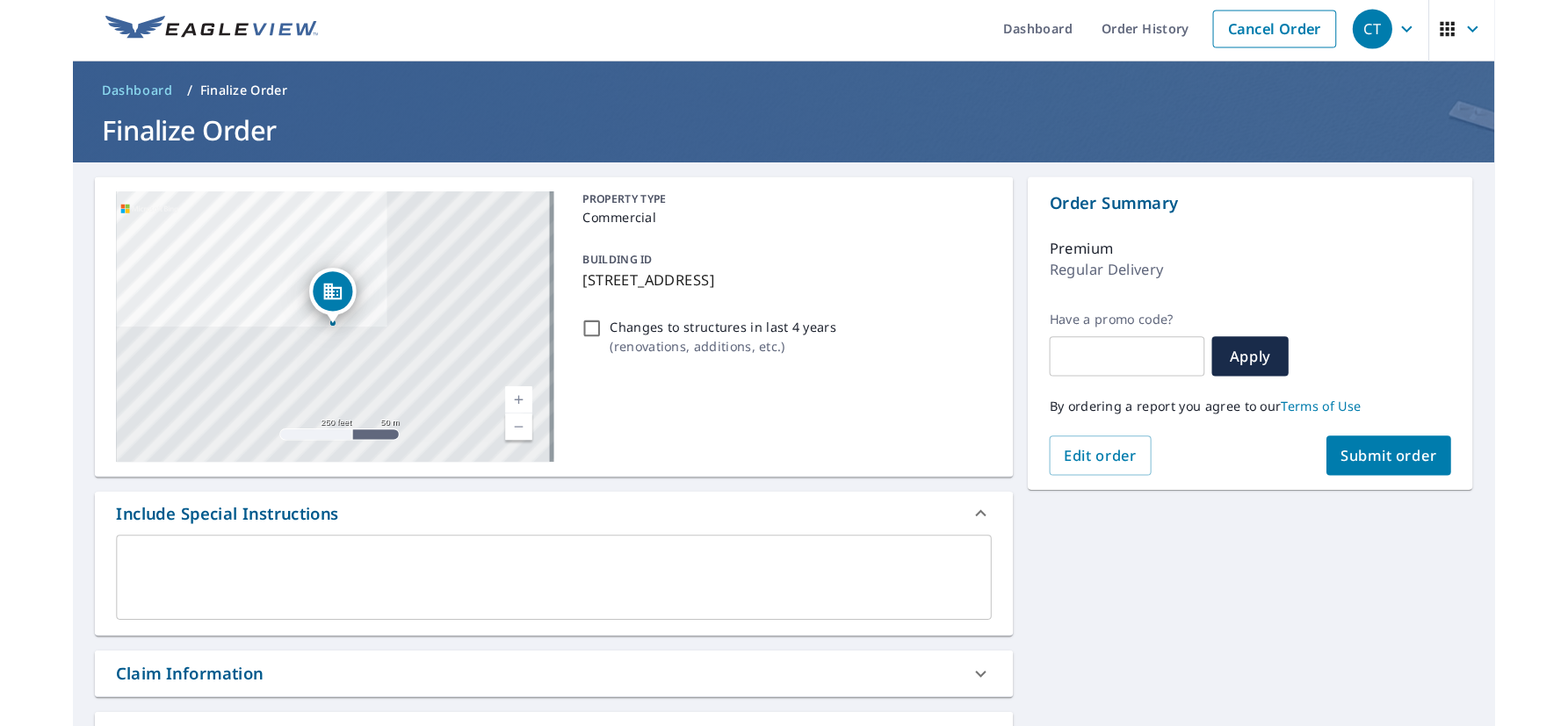 scroll, scrollTop: 0, scrollLeft: 0, axis: both 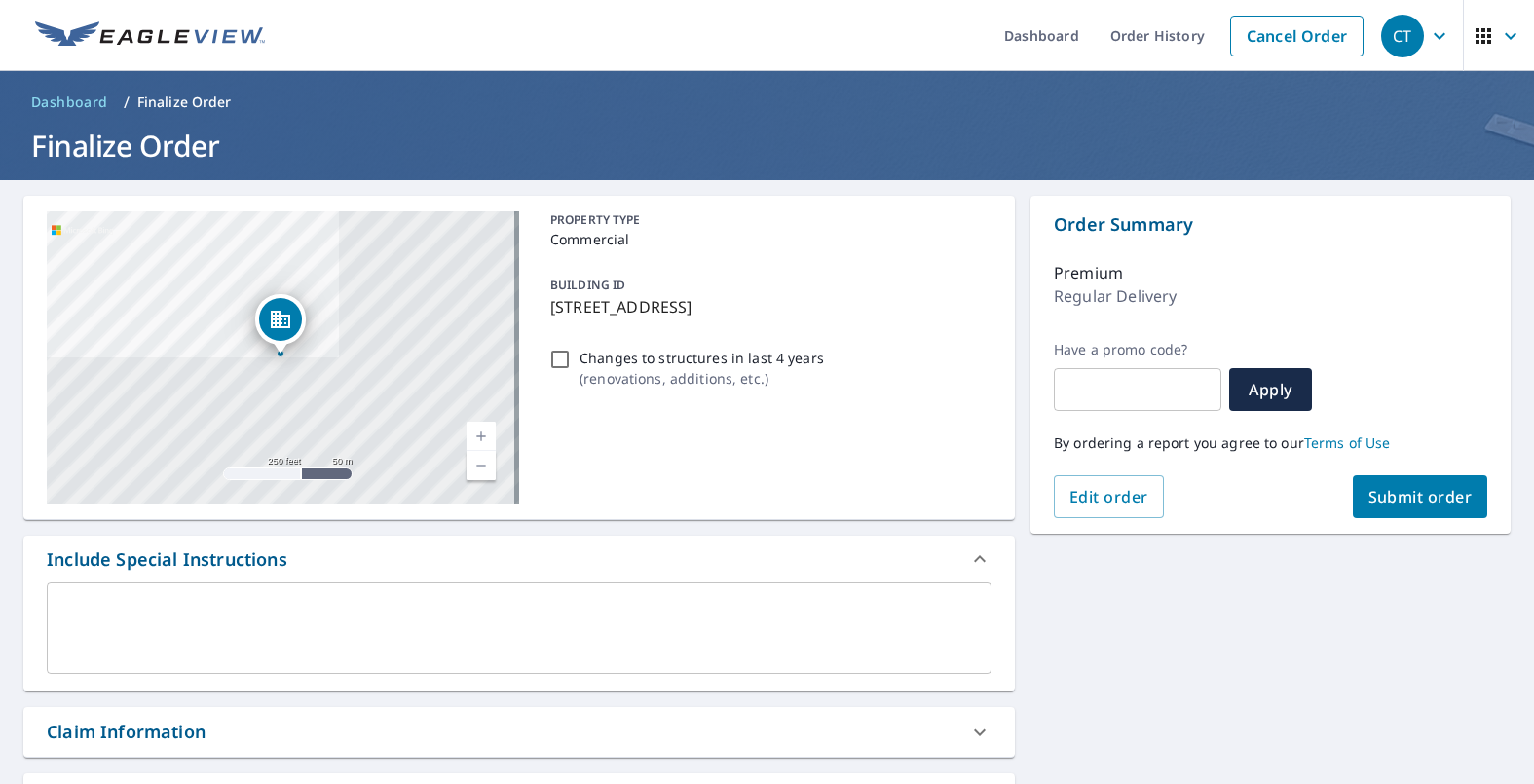click on "Submit order" at bounding box center (1420, 497) 